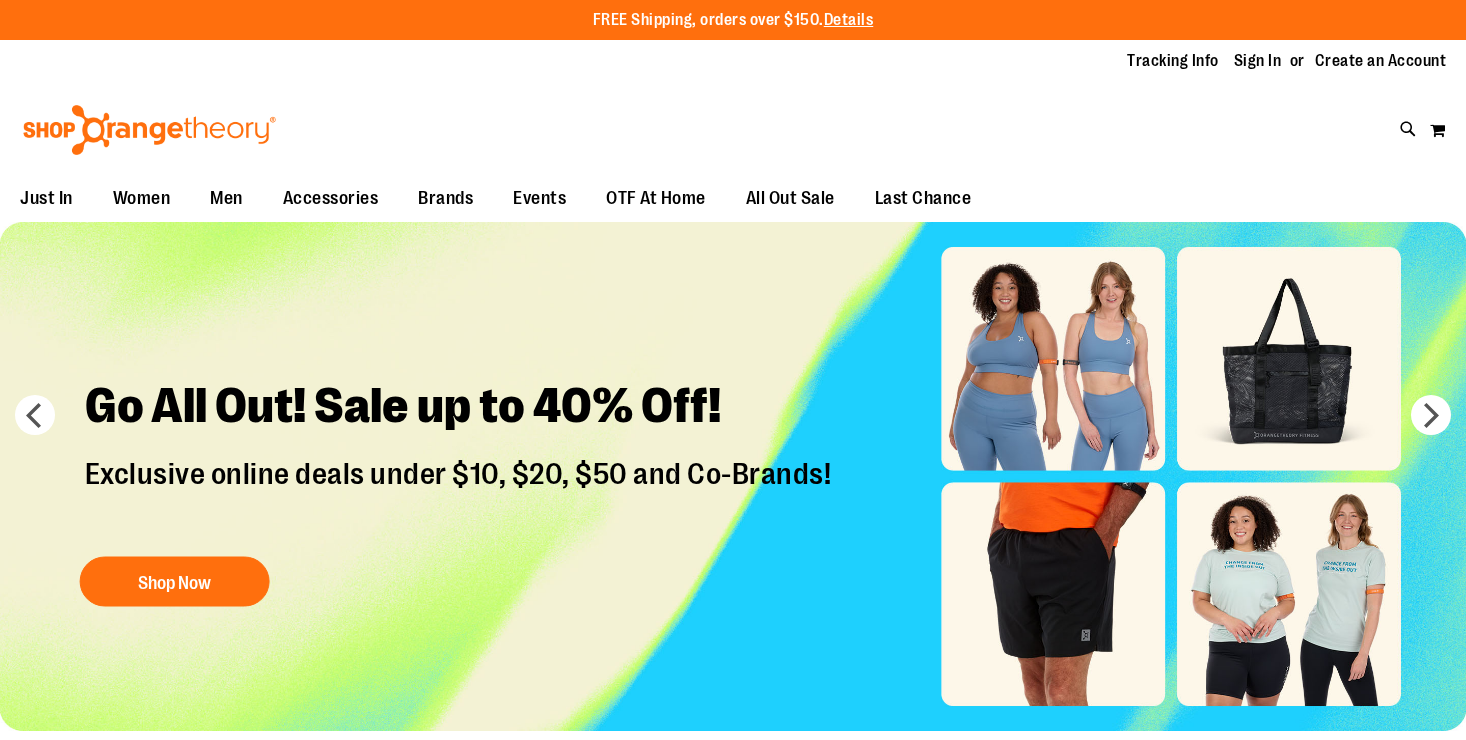 scroll, scrollTop: 0, scrollLeft: 0, axis: both 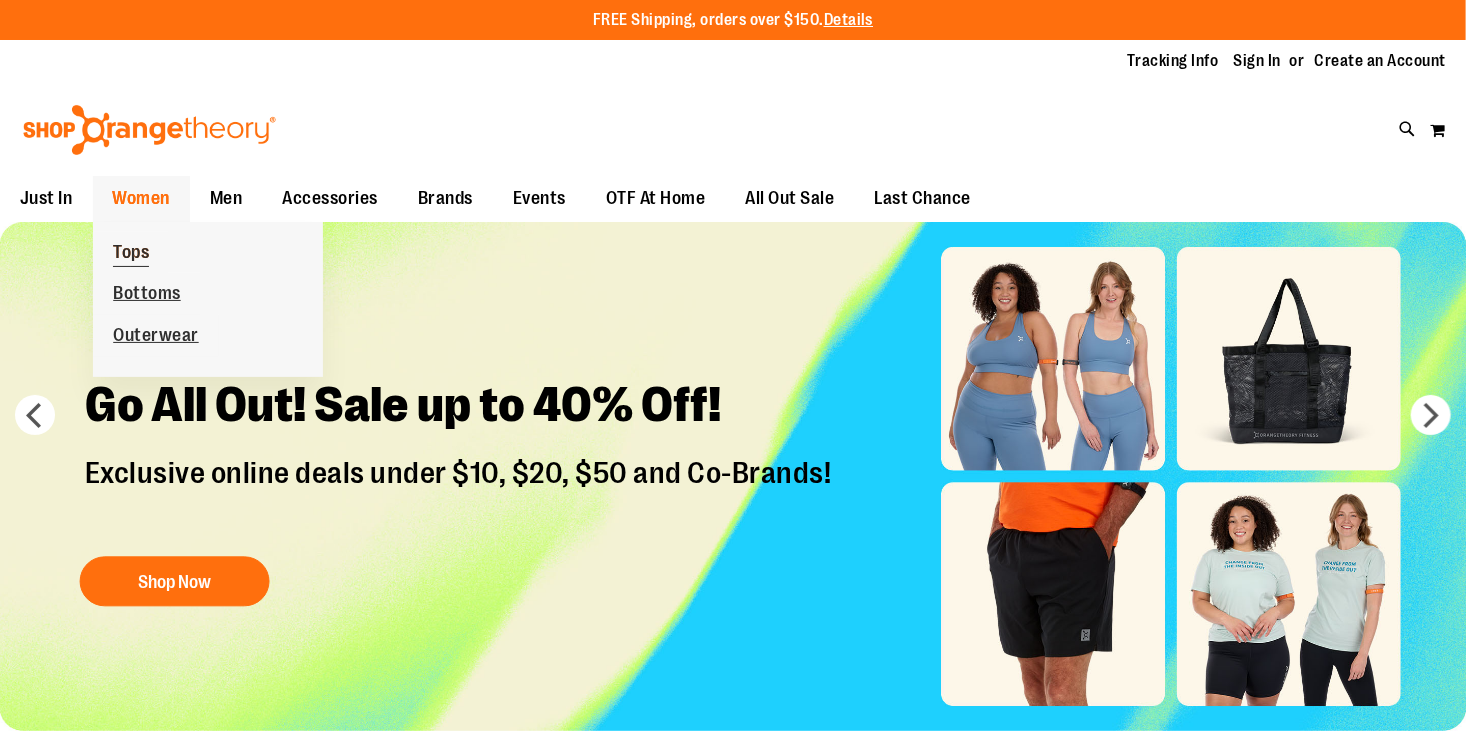 type on "**********" 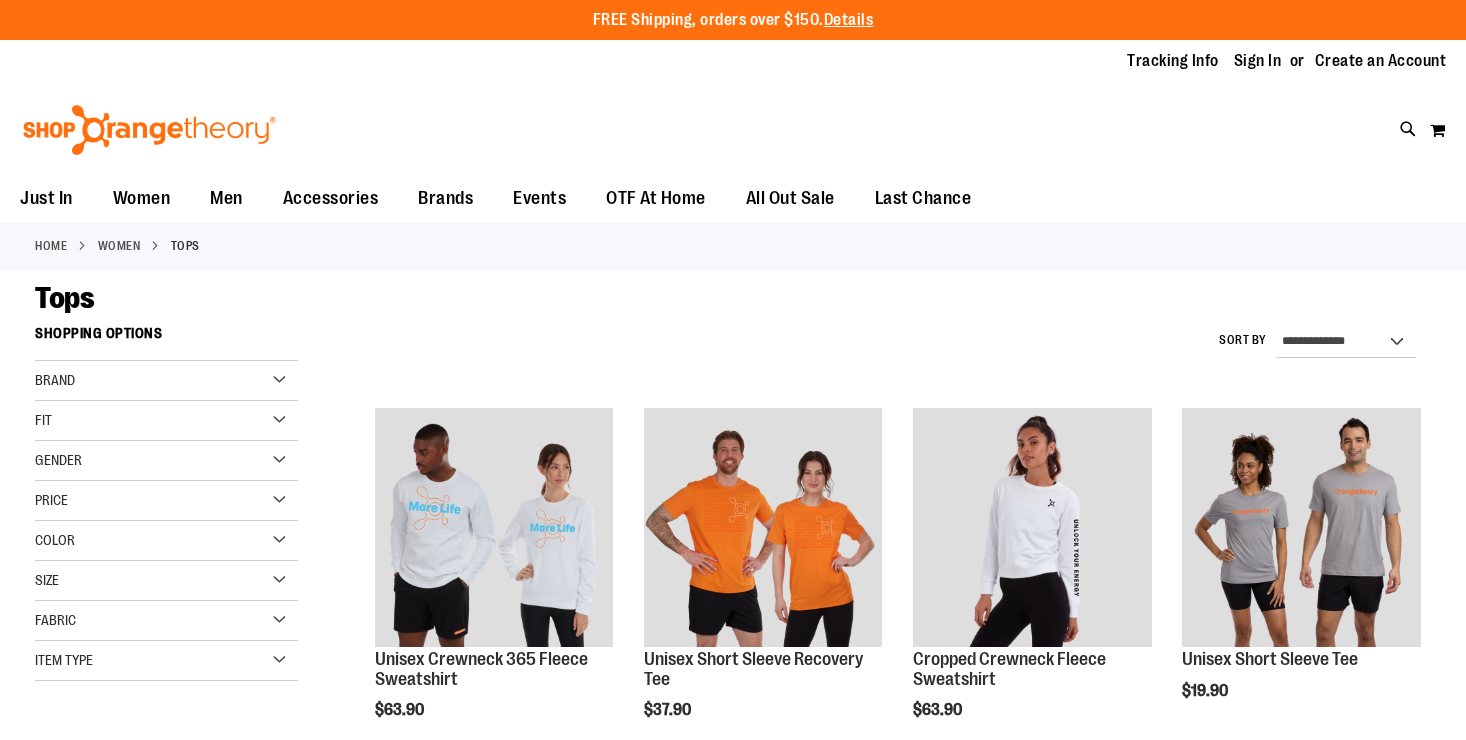 scroll, scrollTop: 0, scrollLeft: 0, axis: both 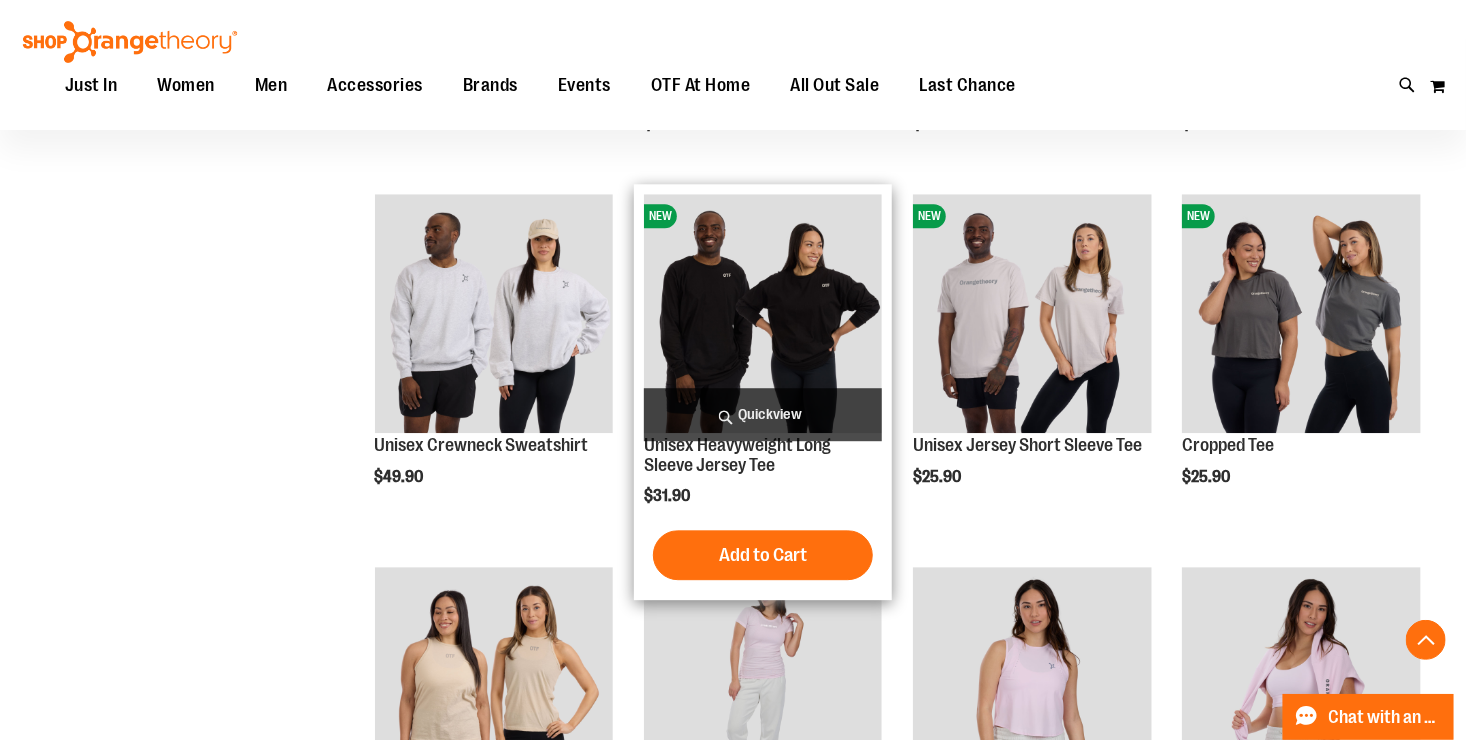 type on "**********" 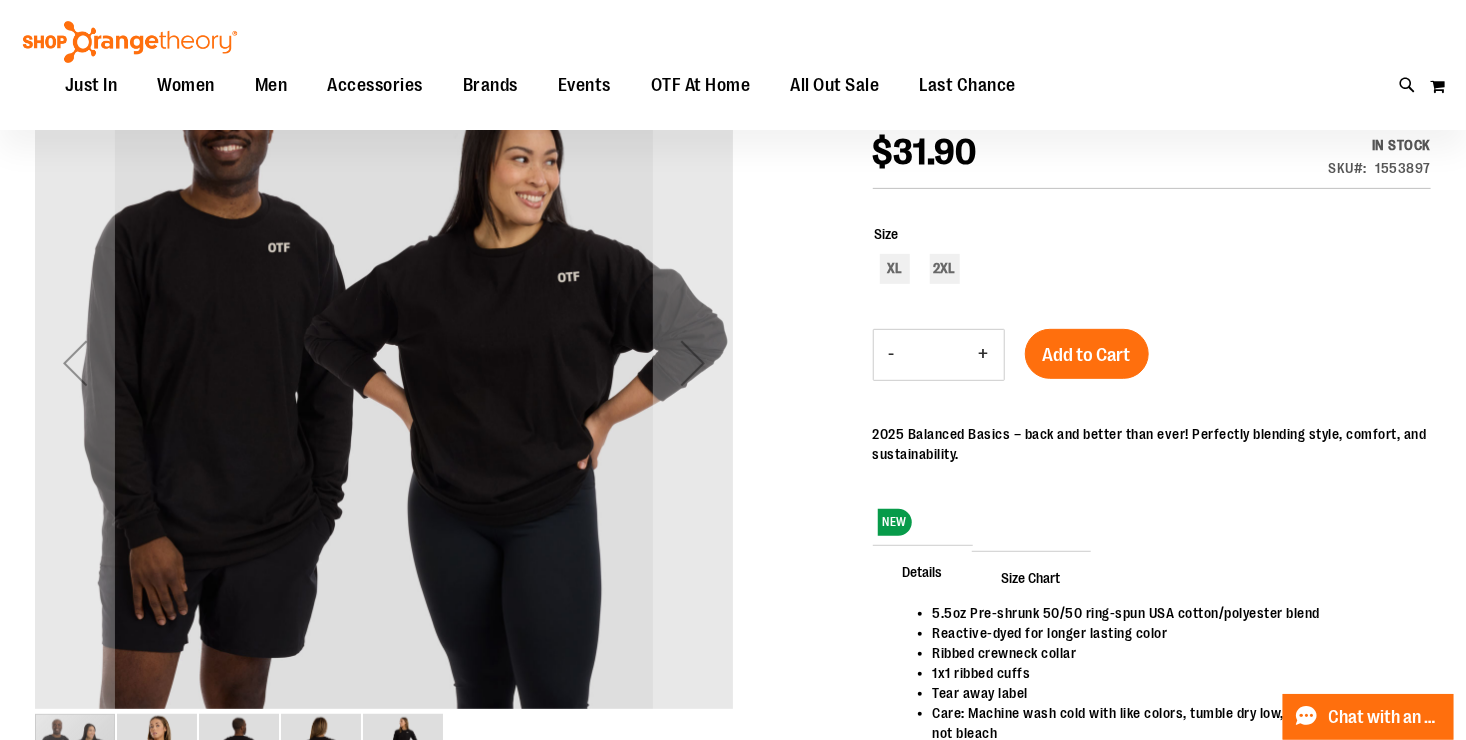 scroll, scrollTop: 275, scrollLeft: 0, axis: vertical 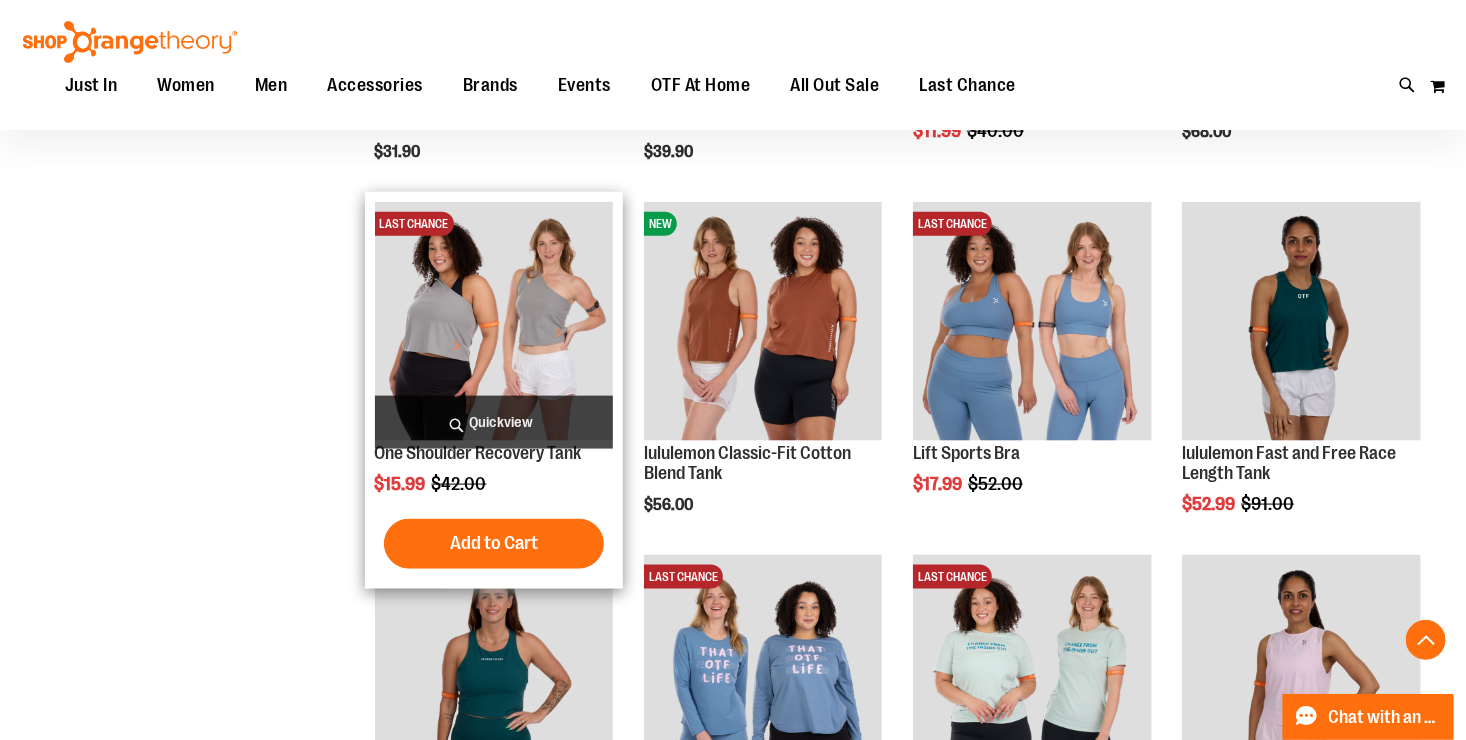 type on "**********" 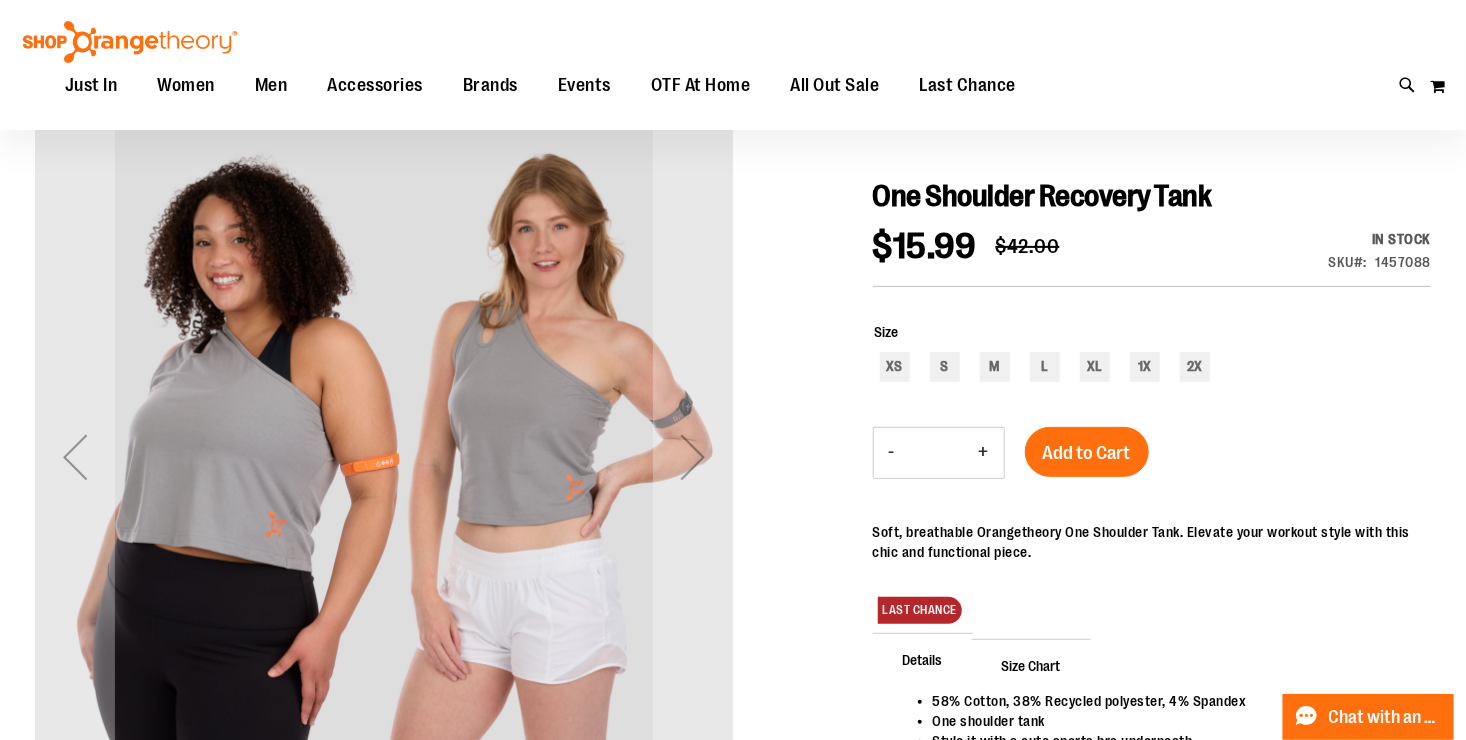 scroll, scrollTop: 189, scrollLeft: 0, axis: vertical 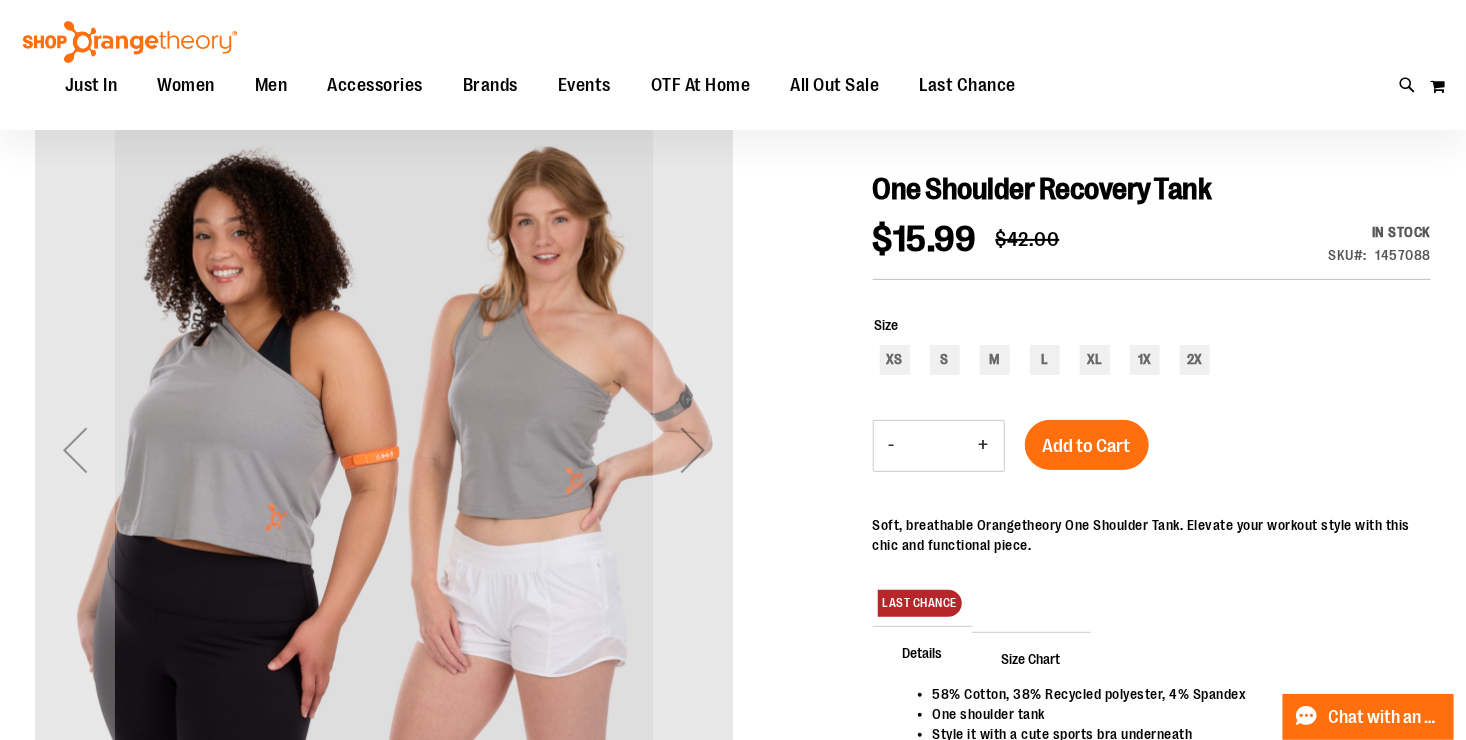type on "**********" 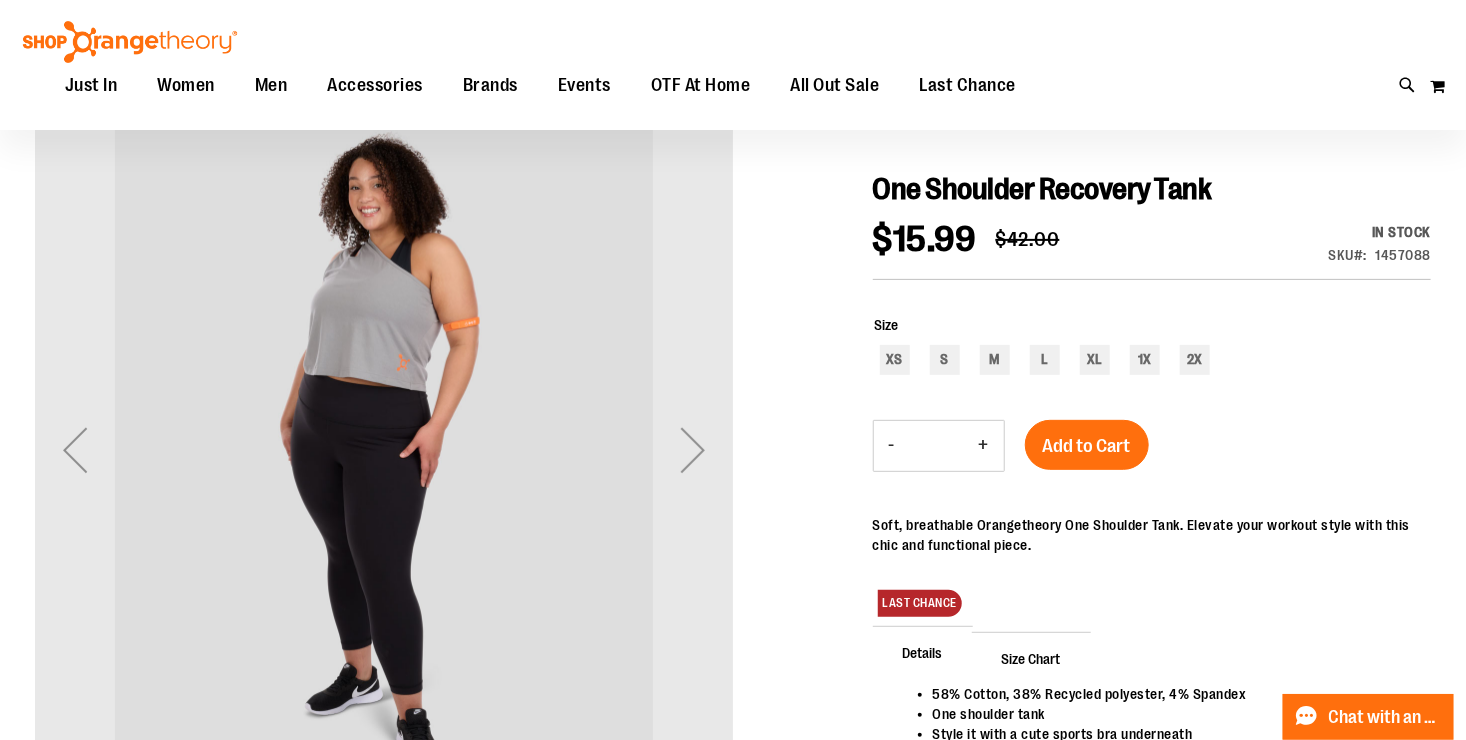 click at bounding box center [693, 450] 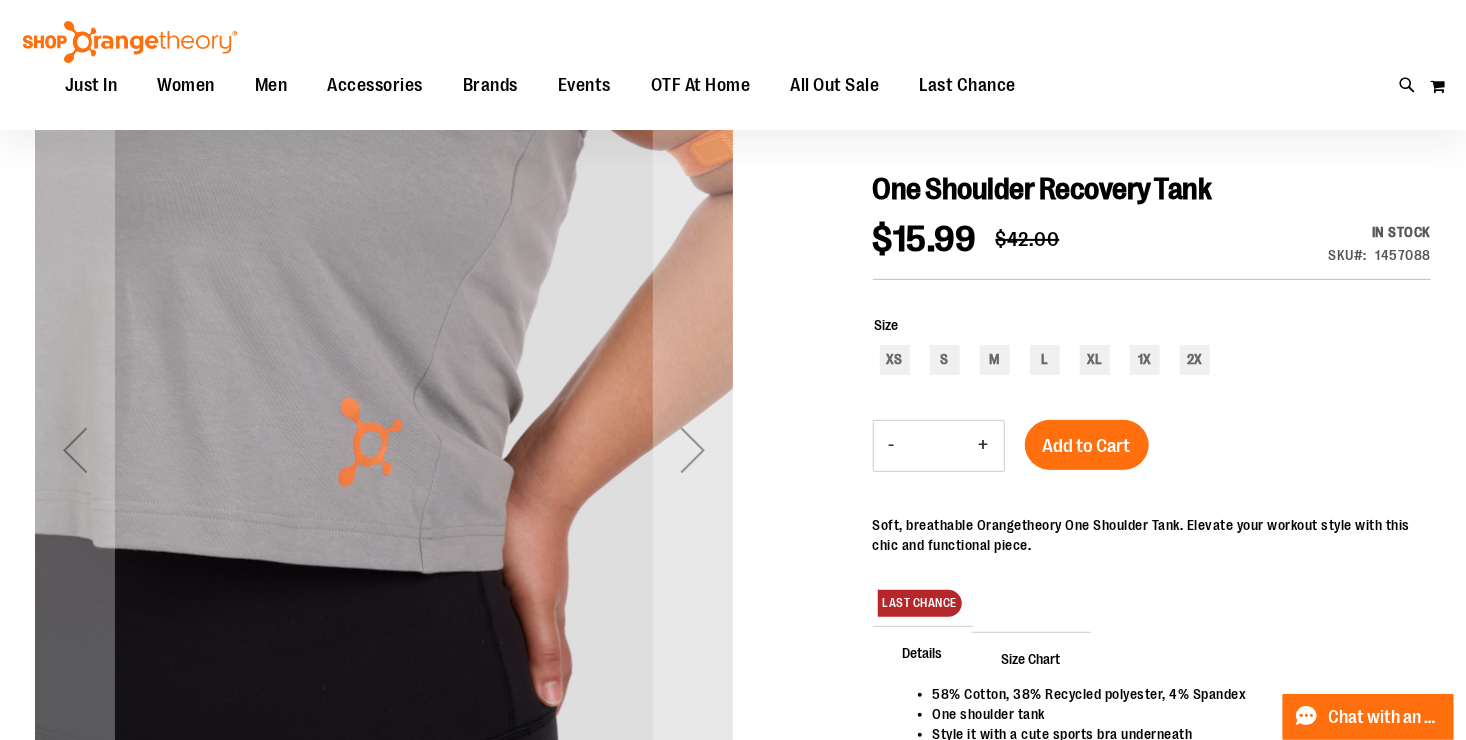 click at bounding box center (693, 450) 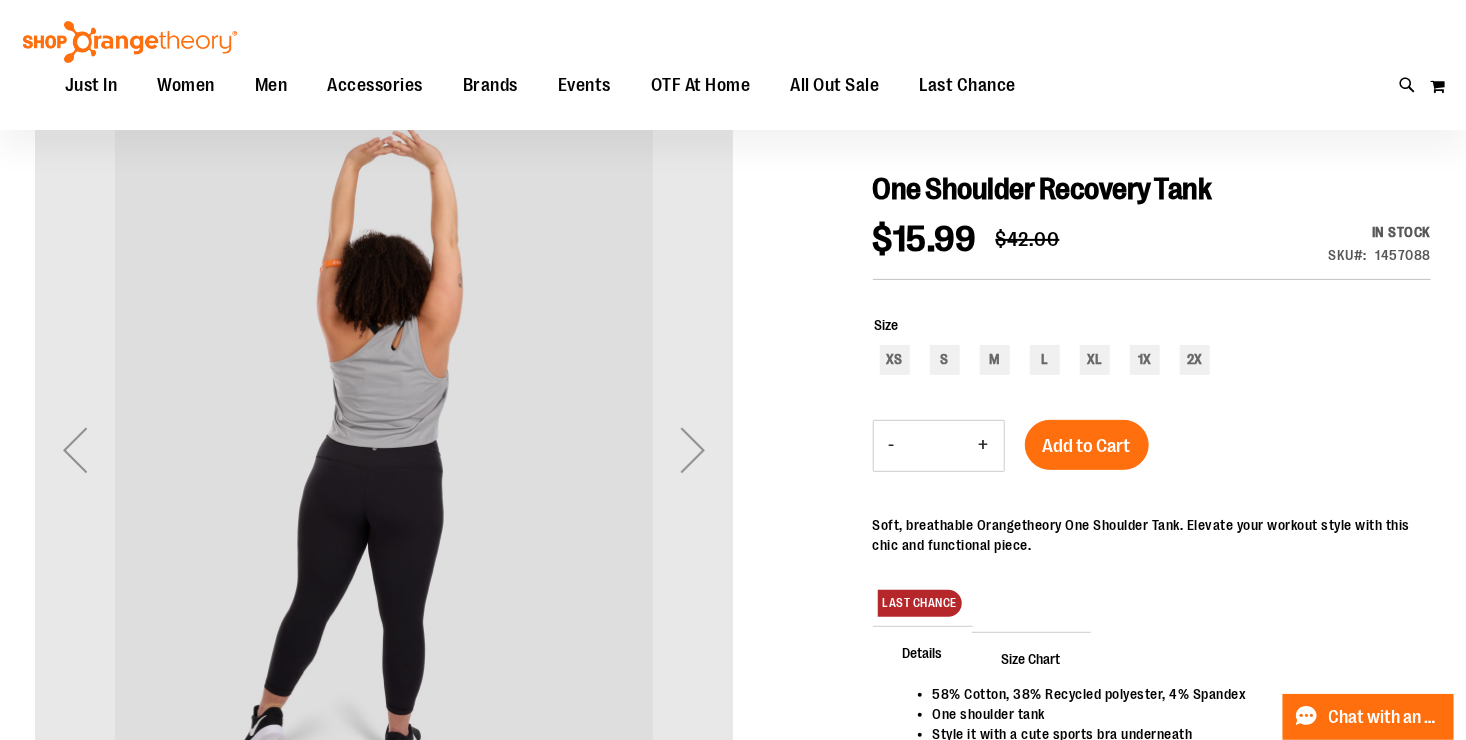 click at bounding box center (693, 450) 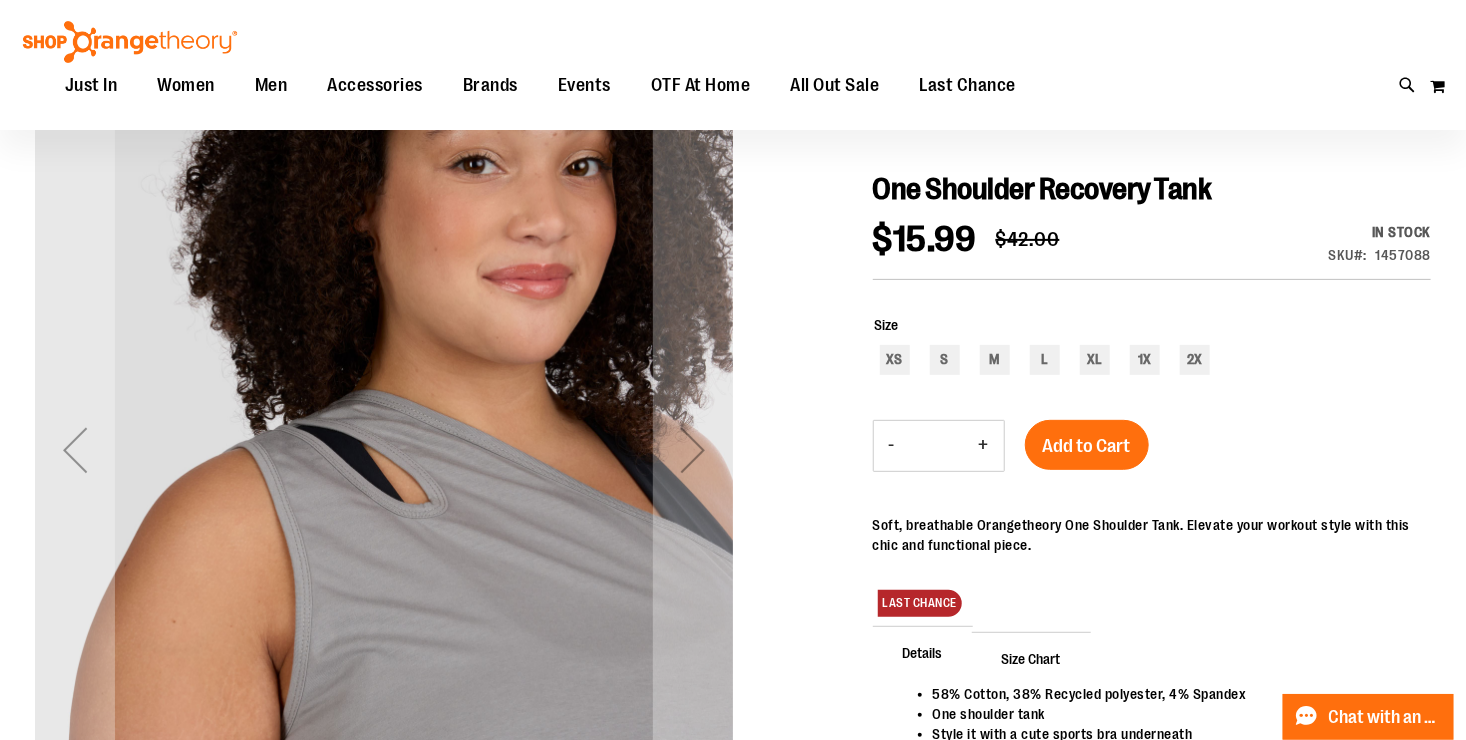 click at bounding box center [693, 450] 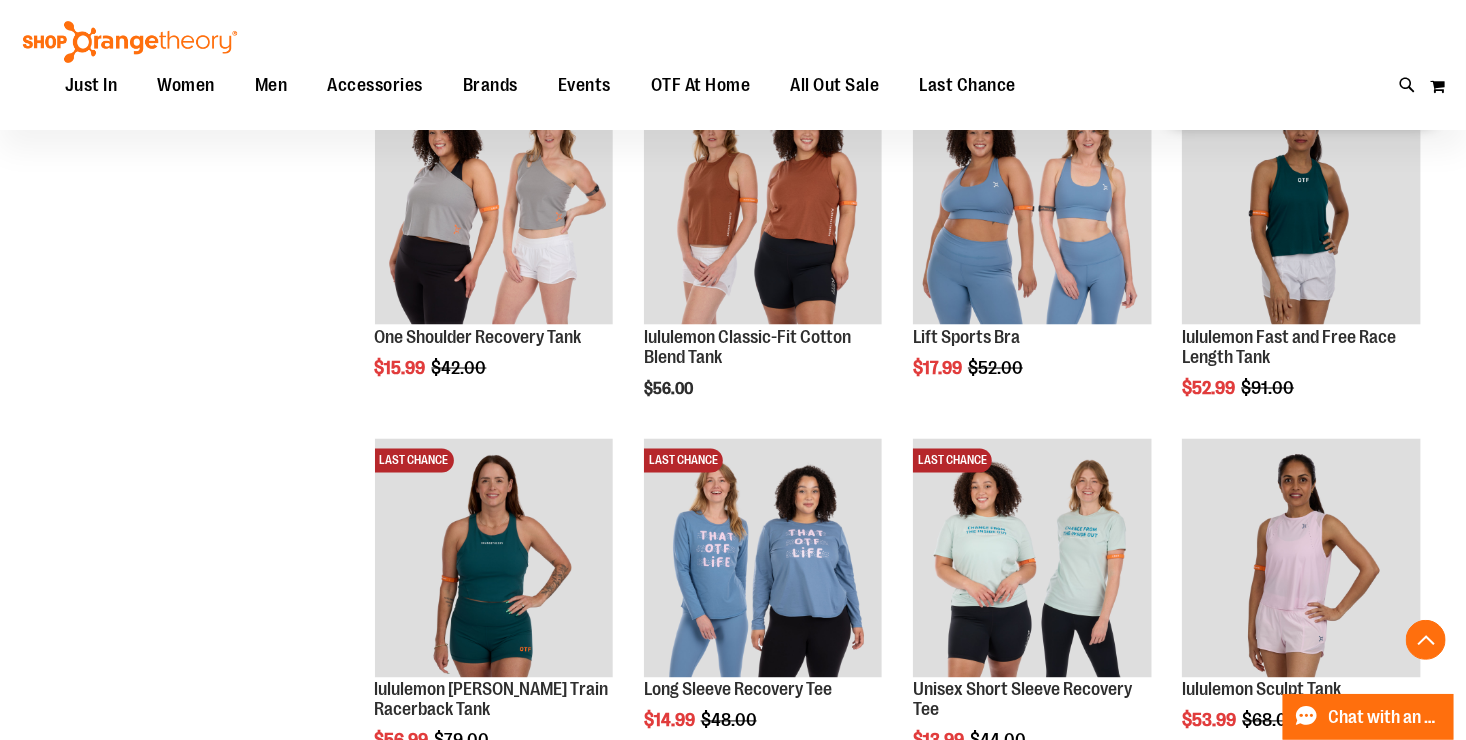 scroll, scrollTop: 1387, scrollLeft: 0, axis: vertical 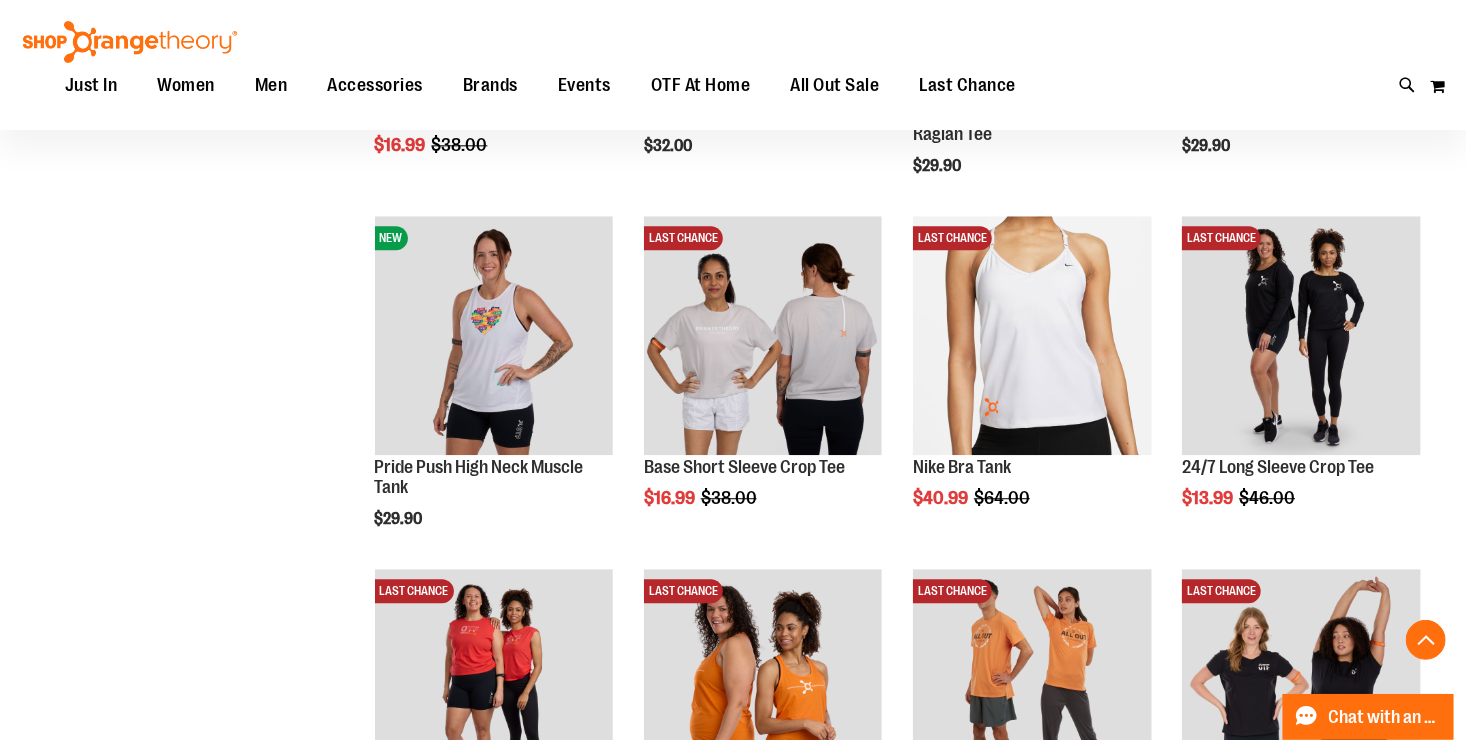 type on "**********" 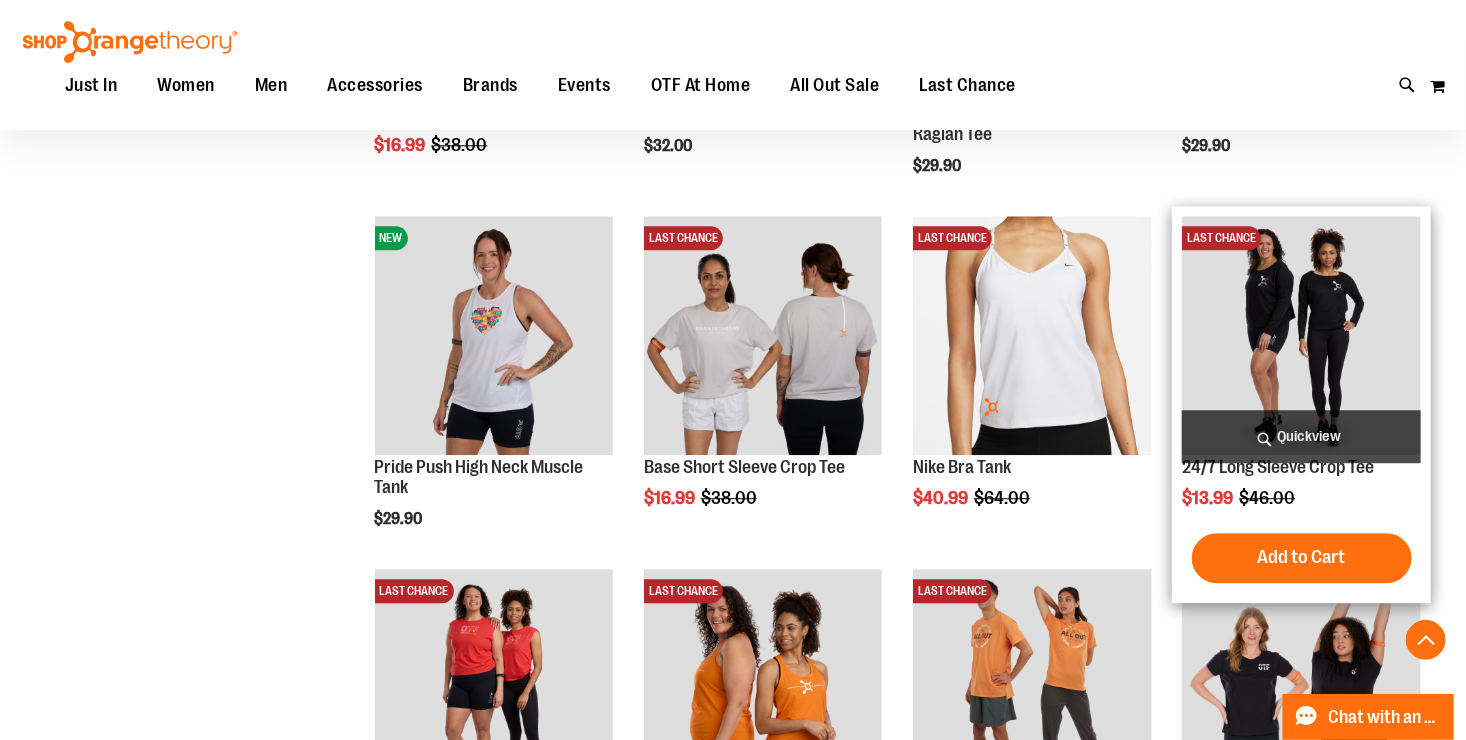 click at bounding box center (1301, 335) 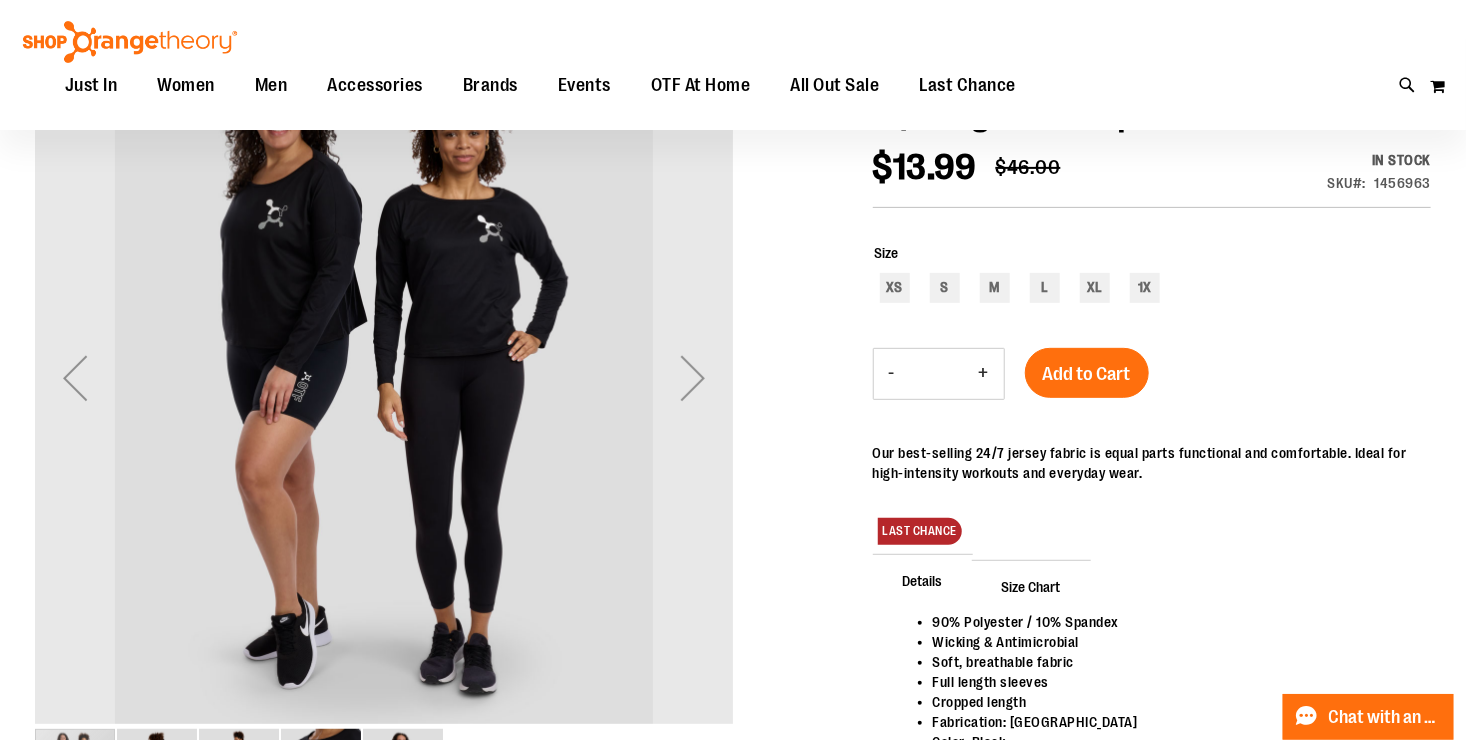 scroll, scrollTop: 262, scrollLeft: 0, axis: vertical 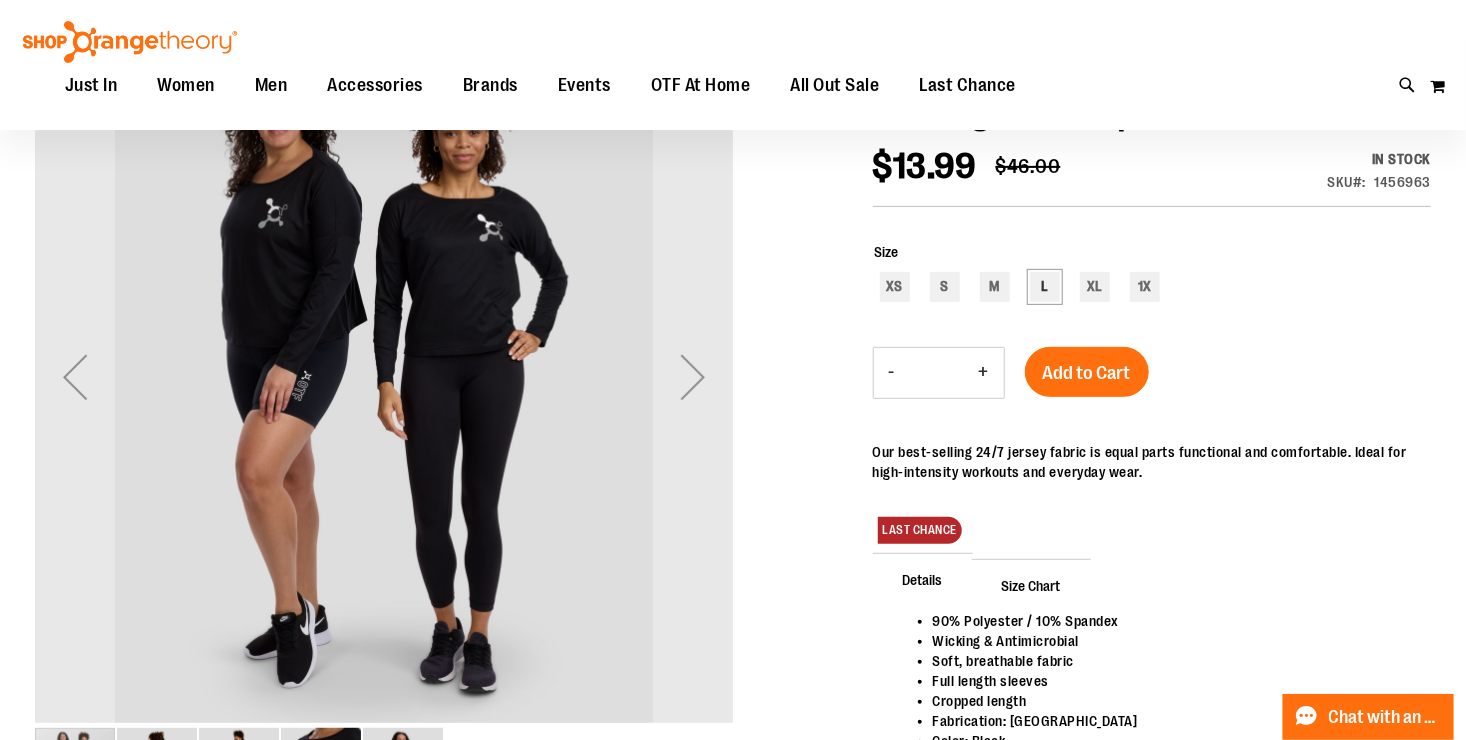 type on "**********" 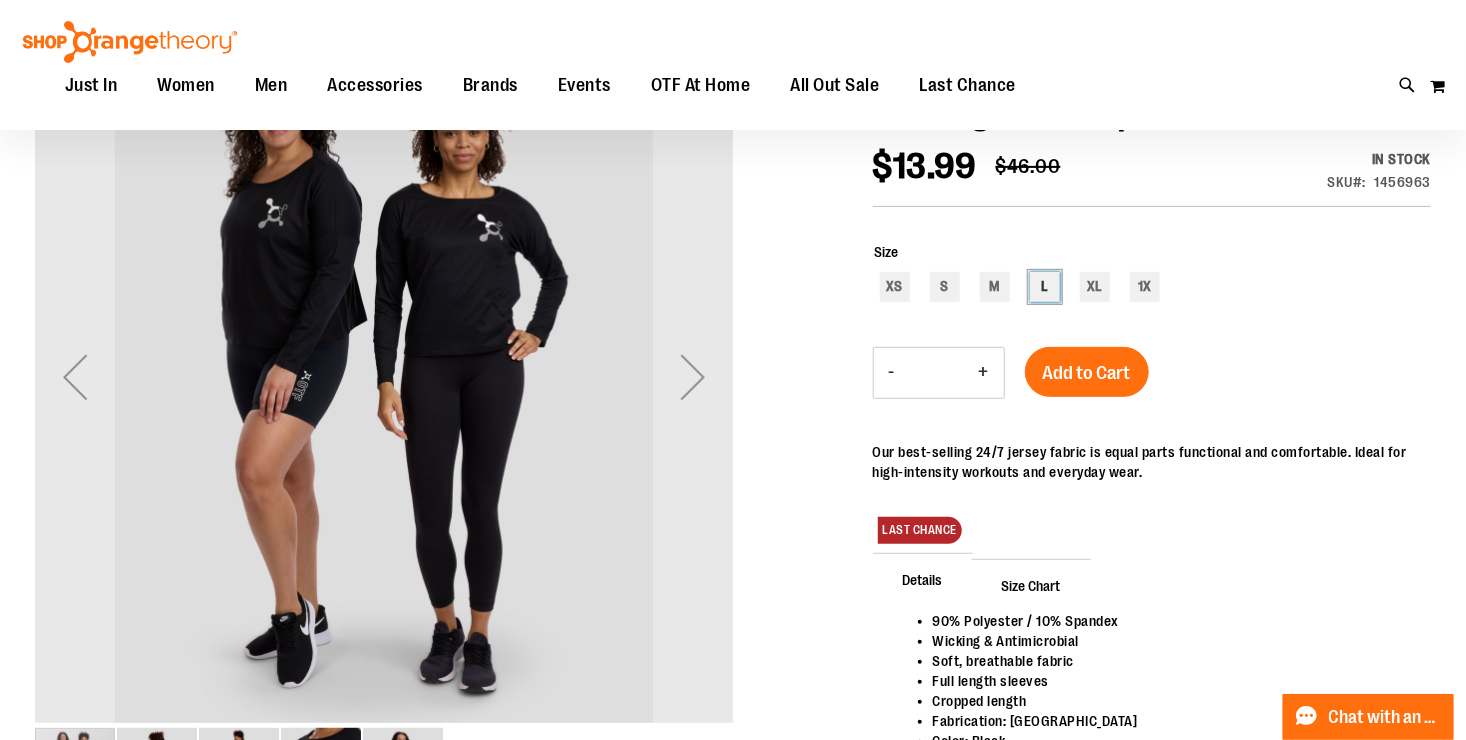 click on "L" at bounding box center (1045, 287) 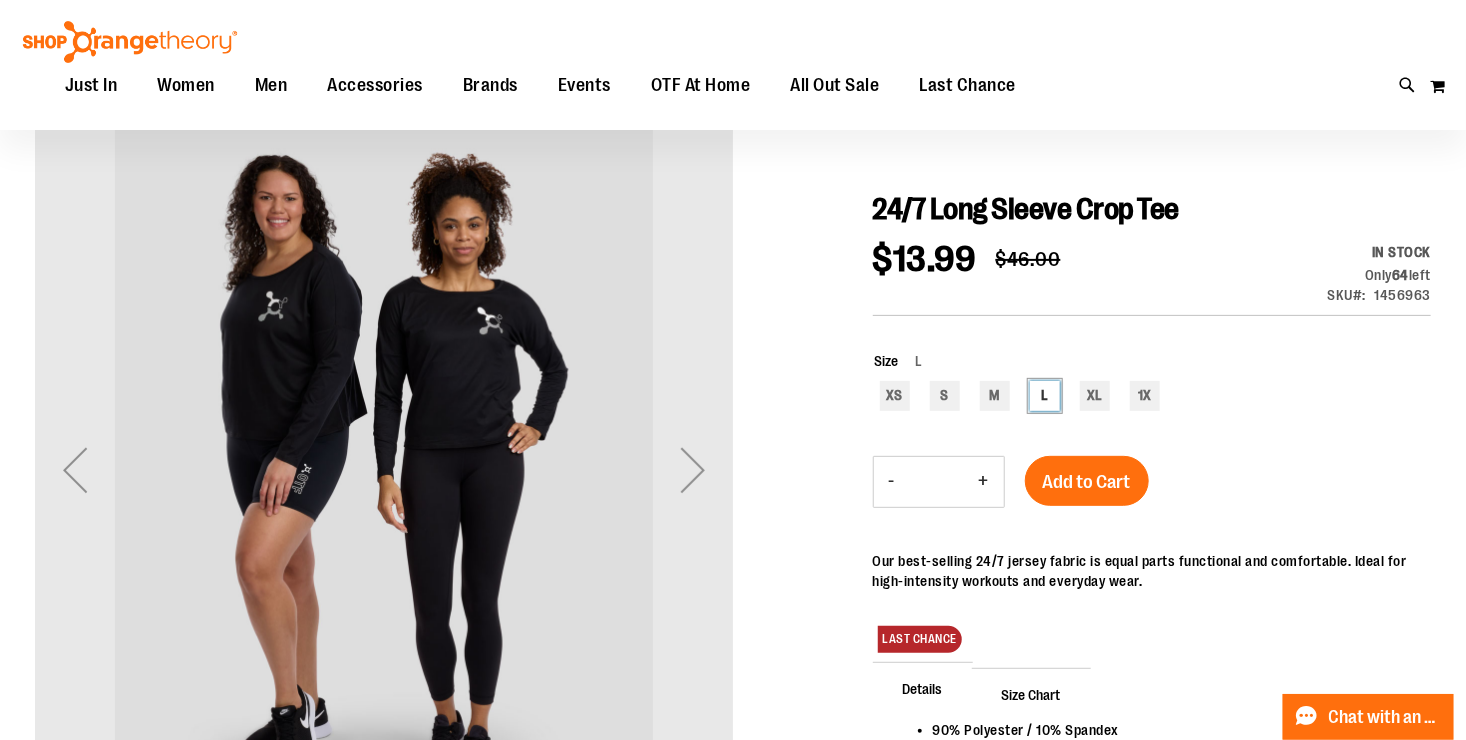 scroll, scrollTop: 167, scrollLeft: 0, axis: vertical 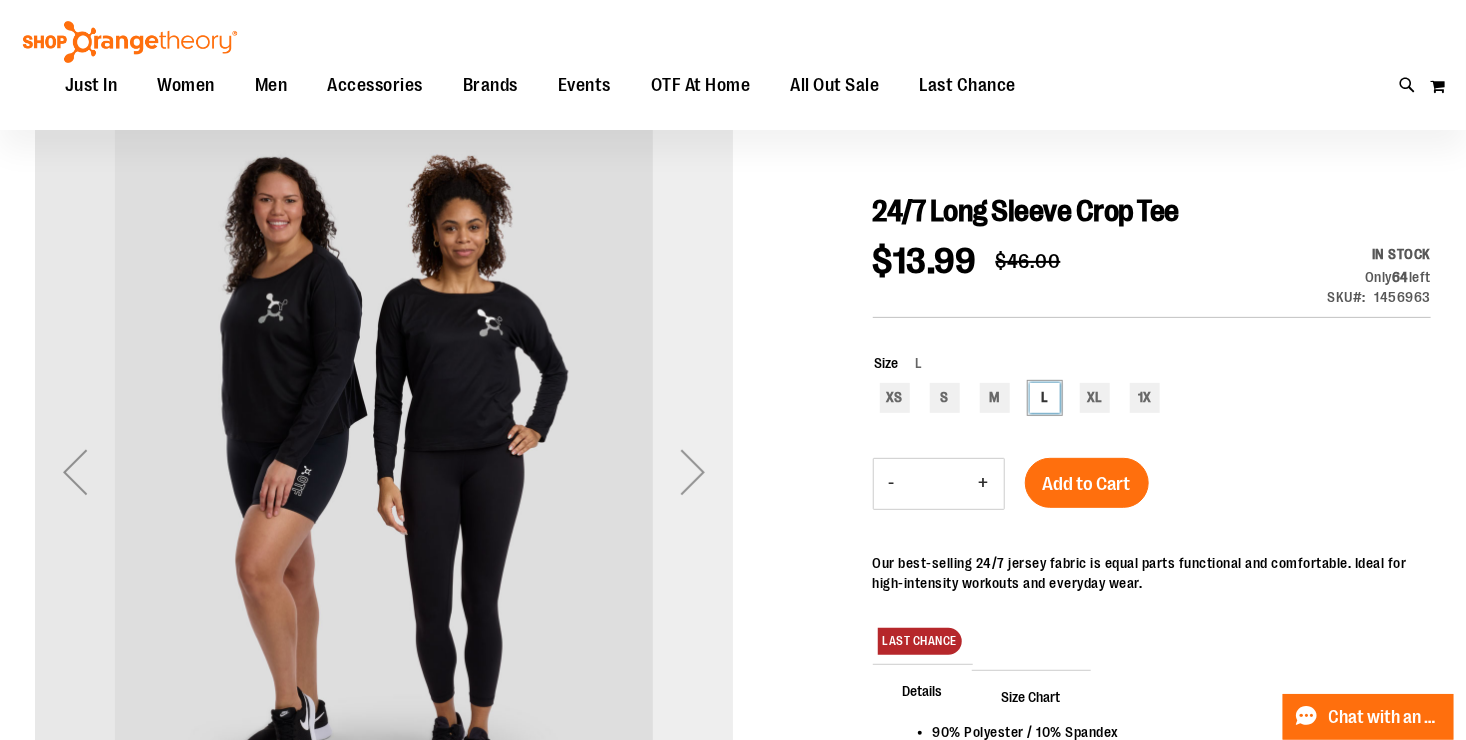 click at bounding box center (693, 472) 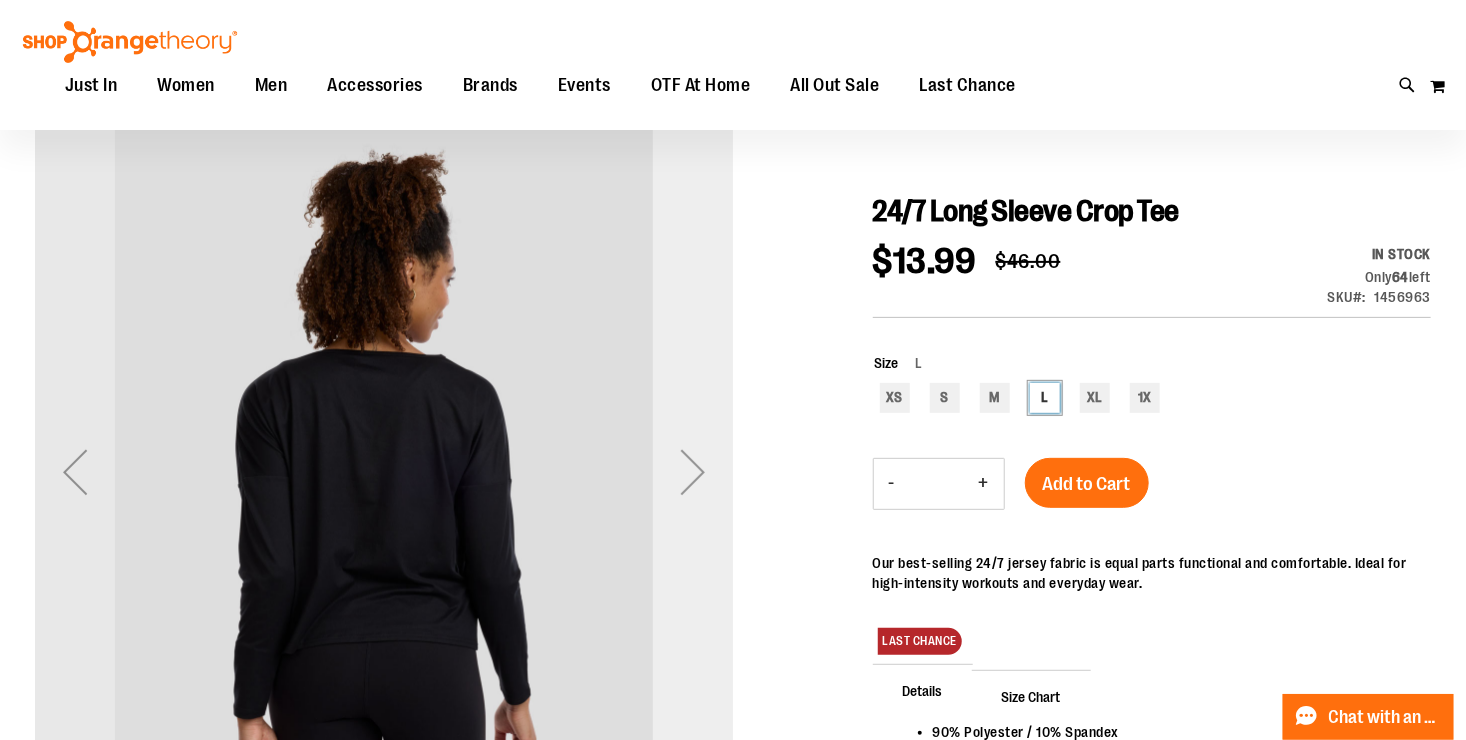 click at bounding box center [693, 472] 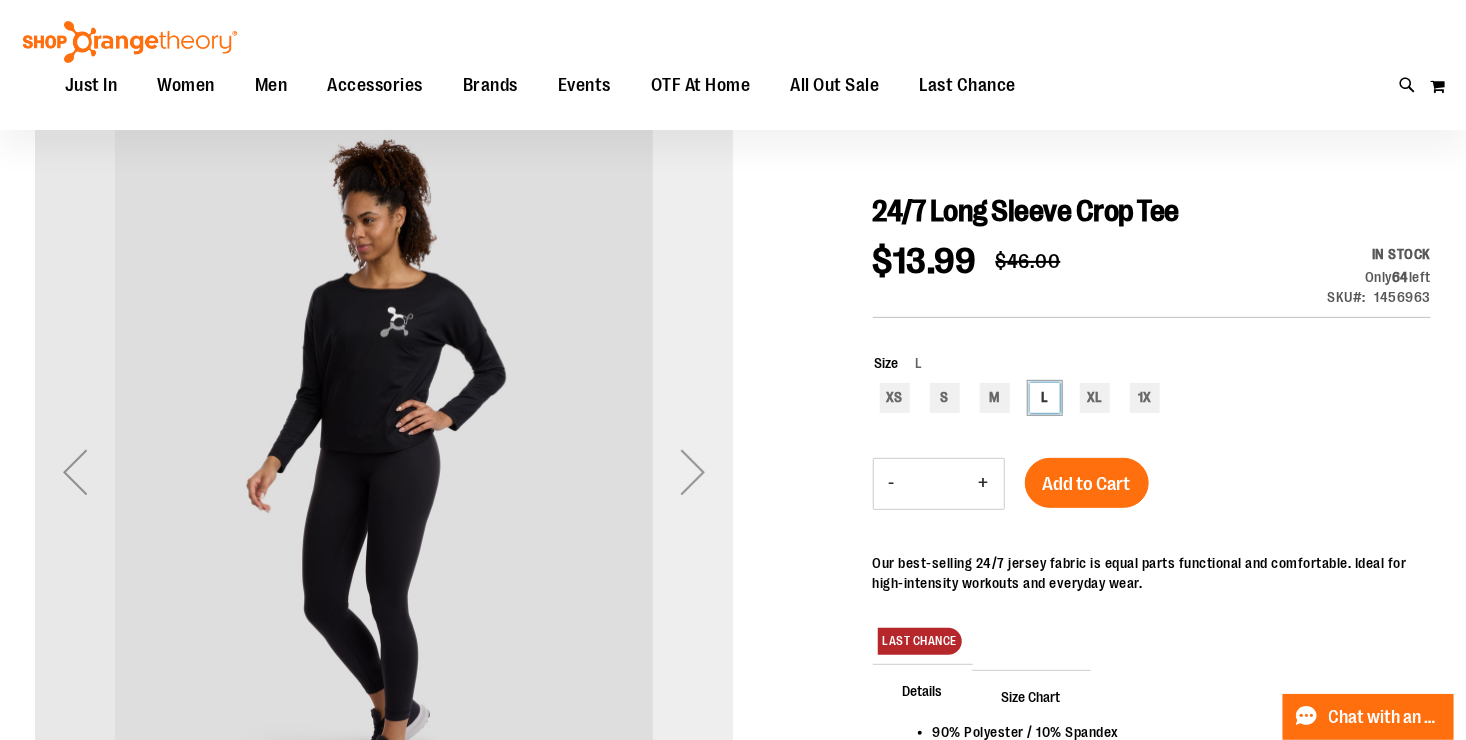 click at bounding box center (693, 472) 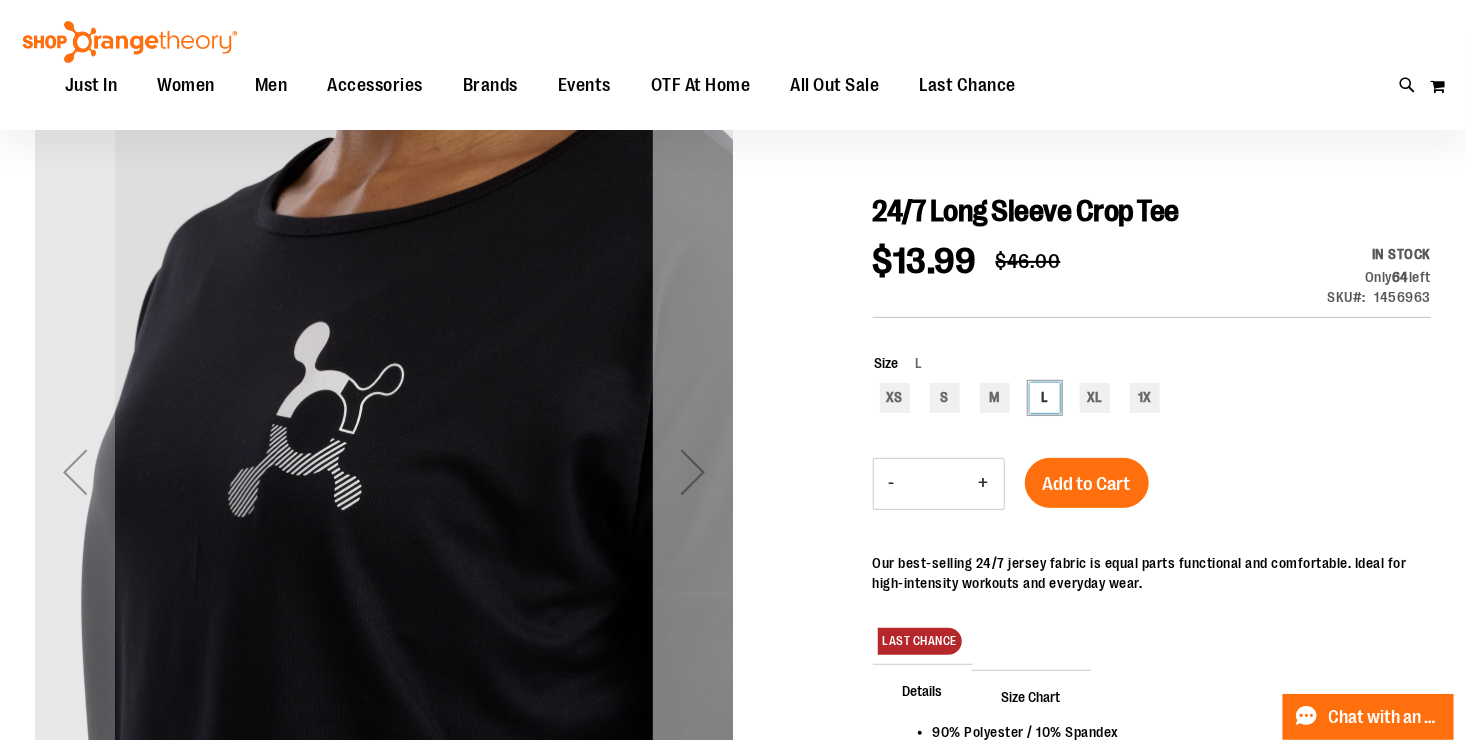 click at bounding box center (693, 472) 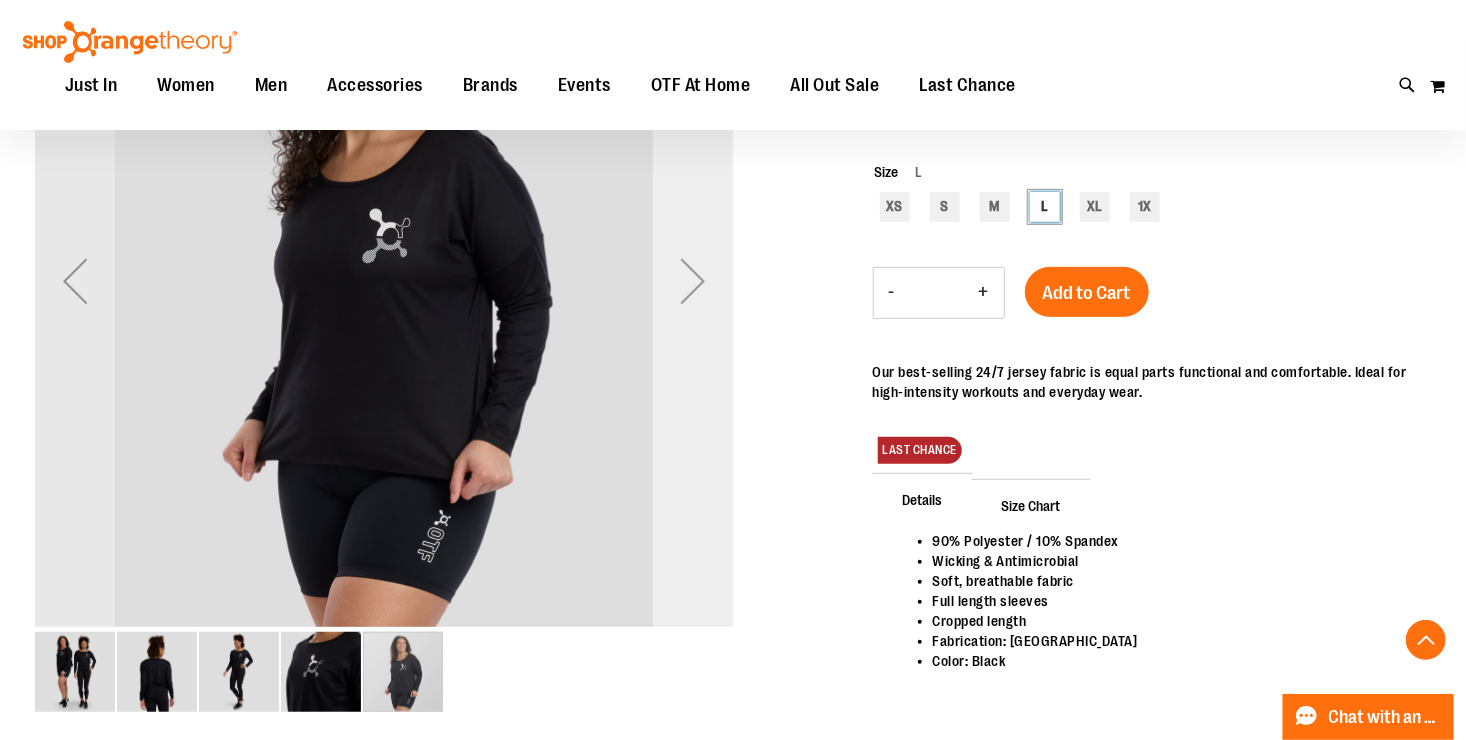 scroll, scrollTop: 359, scrollLeft: 0, axis: vertical 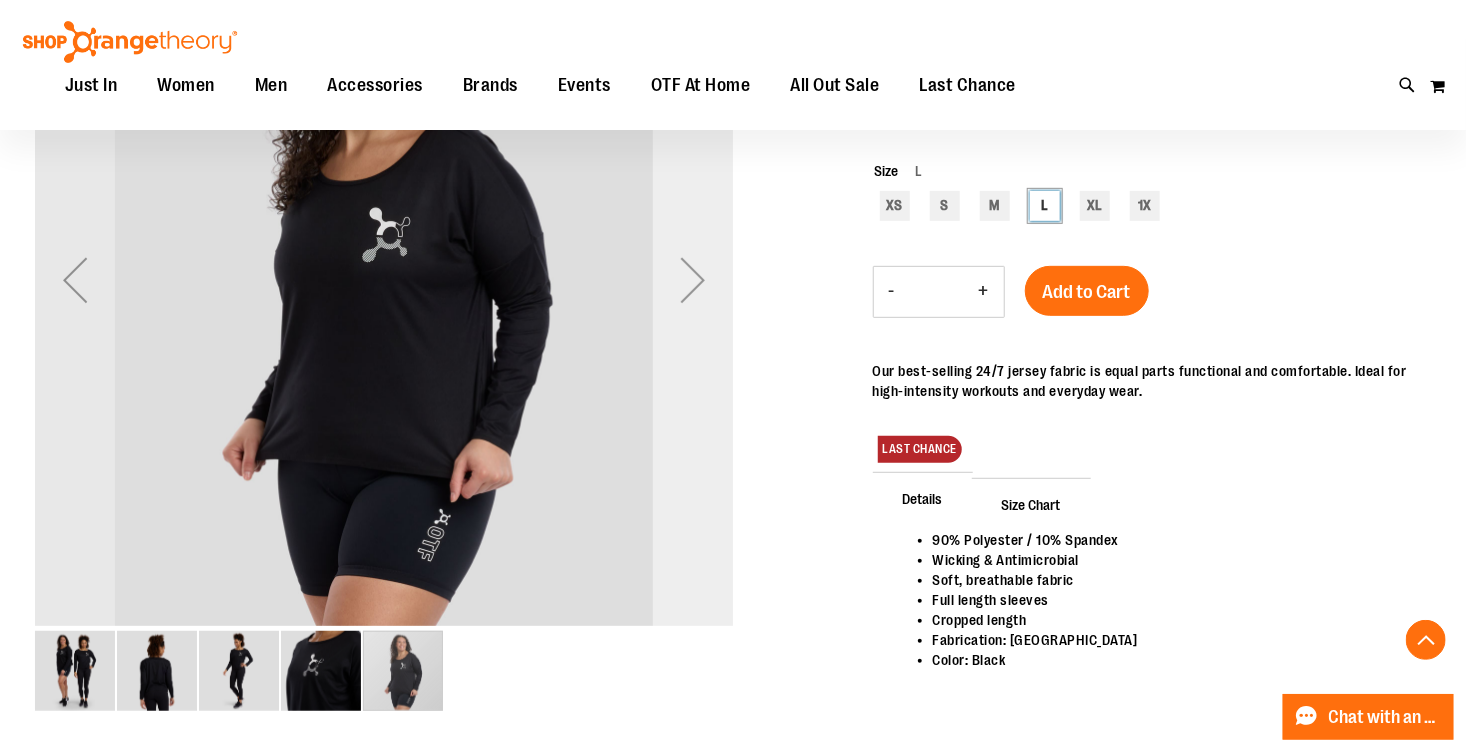 click at bounding box center [693, 280] 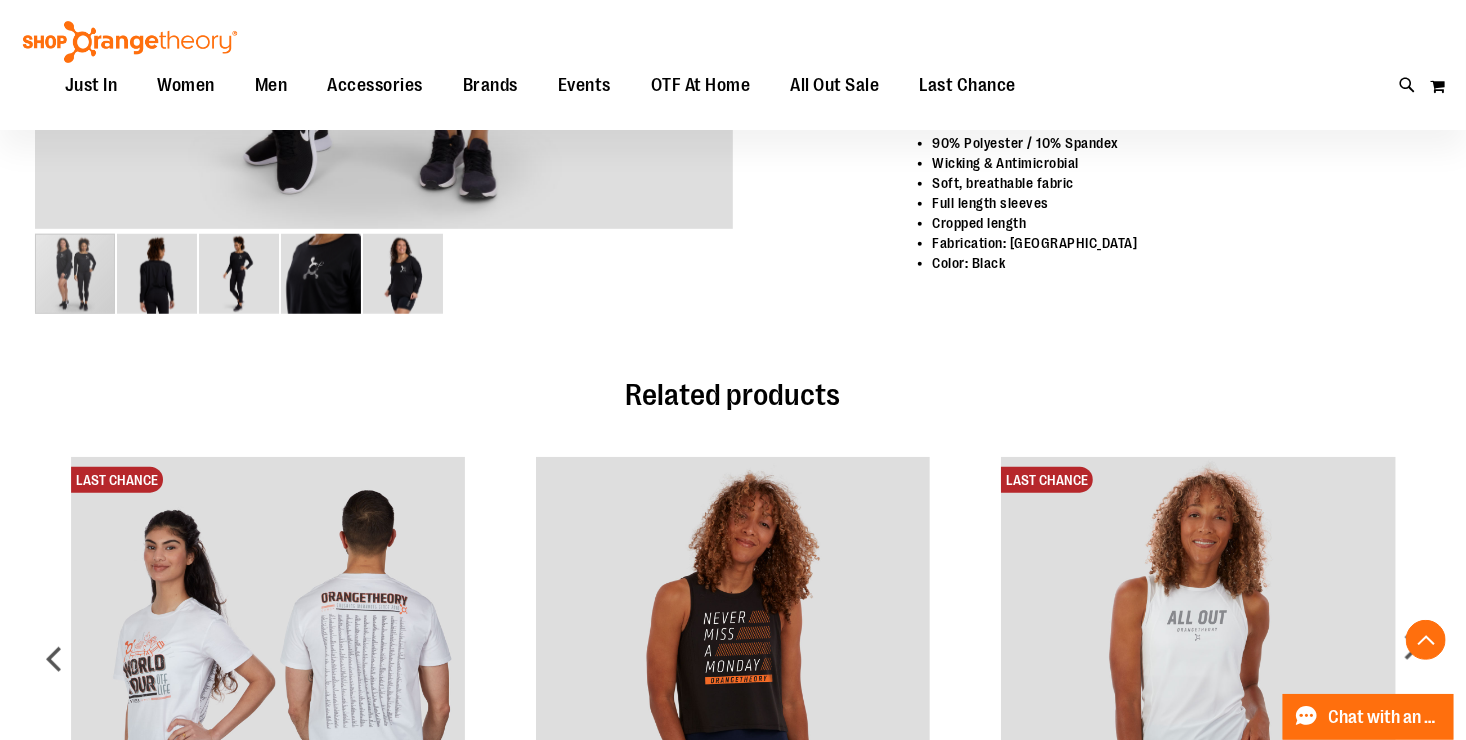 scroll, scrollTop: 743, scrollLeft: 0, axis: vertical 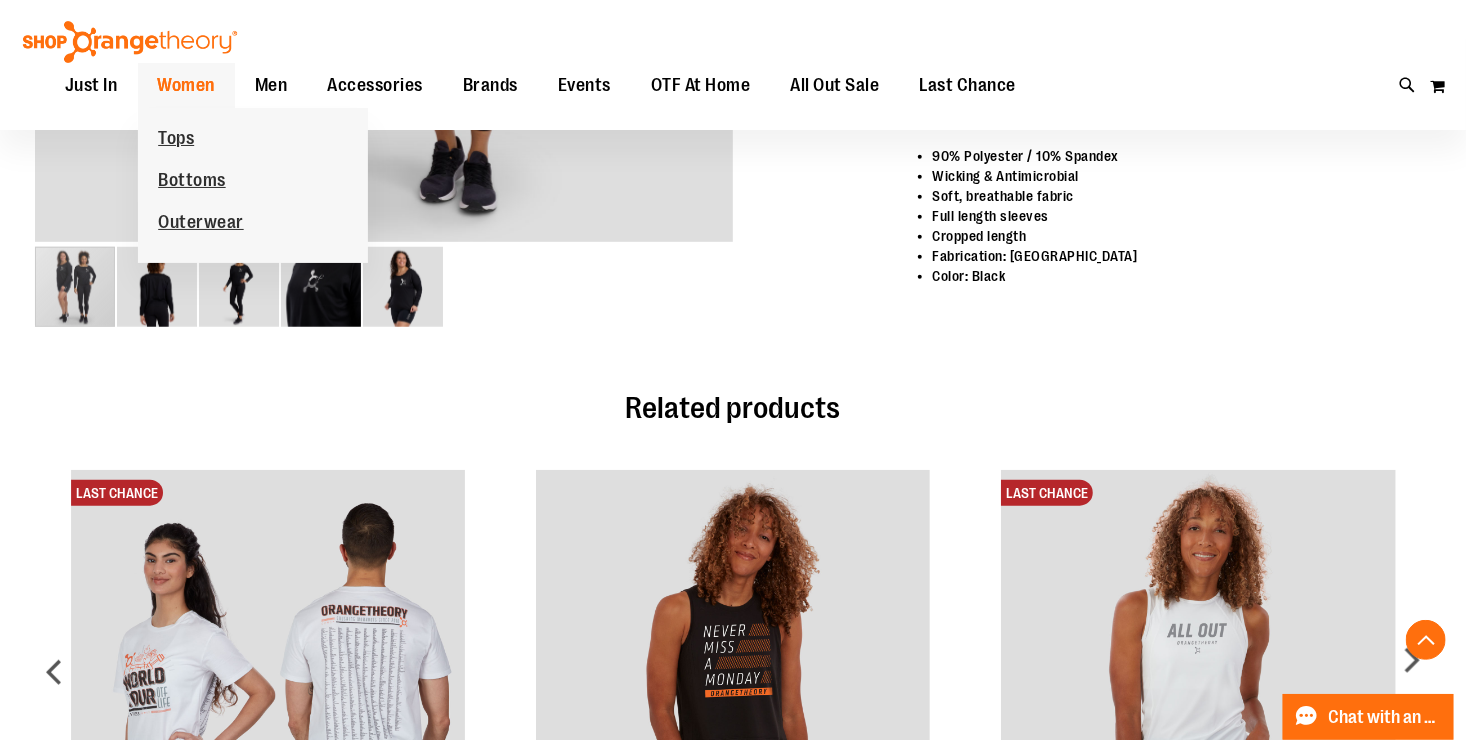 click on "Tops Bottoms Outerwear" at bounding box center [253, 185] 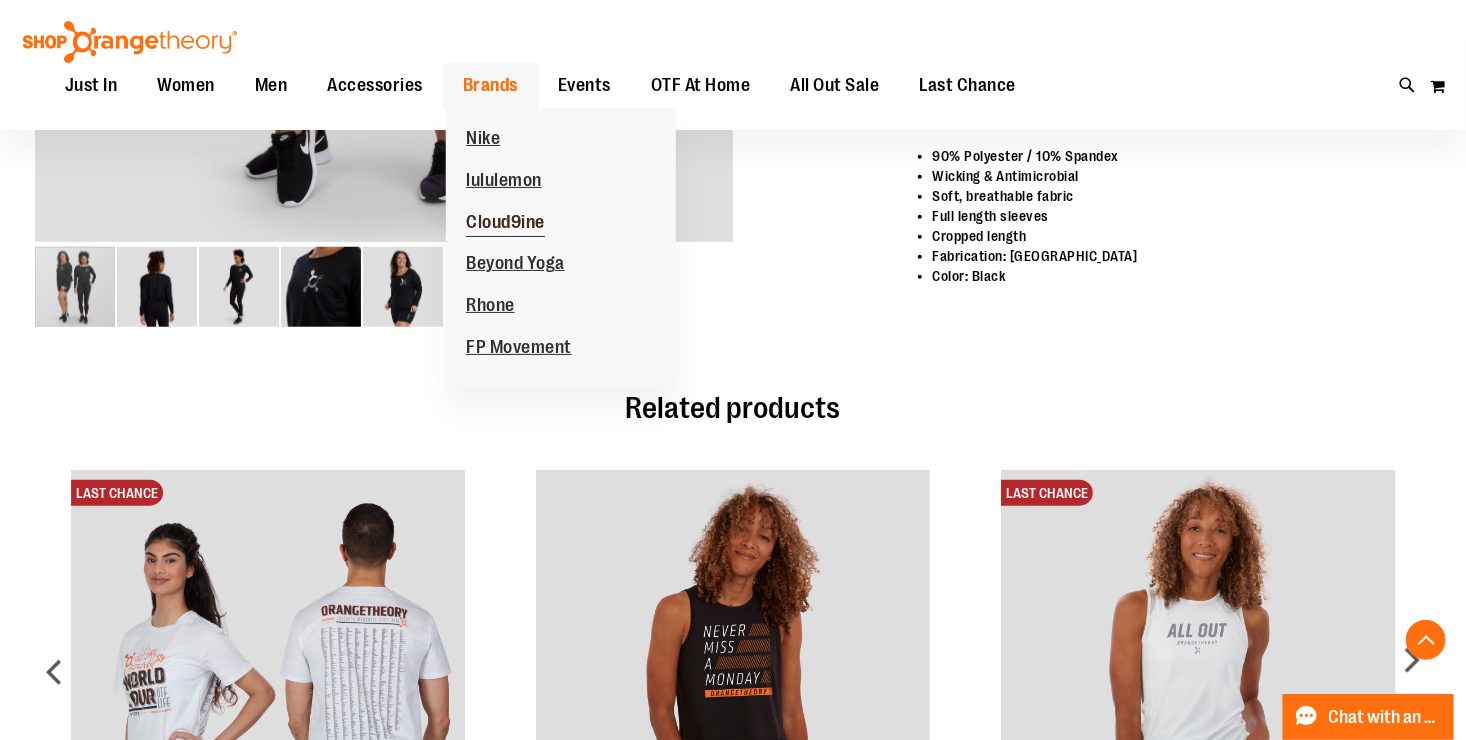 click on "Cloud9ine" at bounding box center (505, 223) 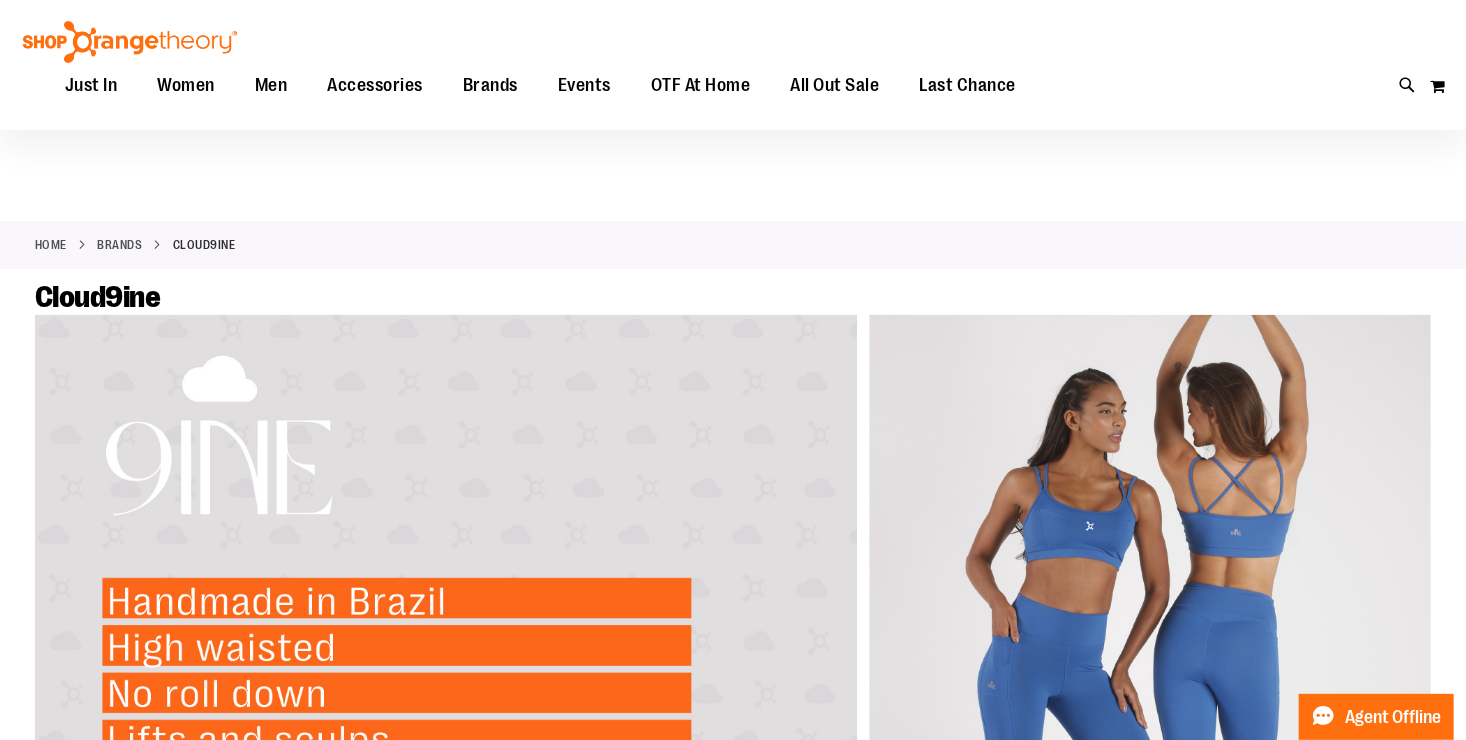 scroll, scrollTop: 191, scrollLeft: 0, axis: vertical 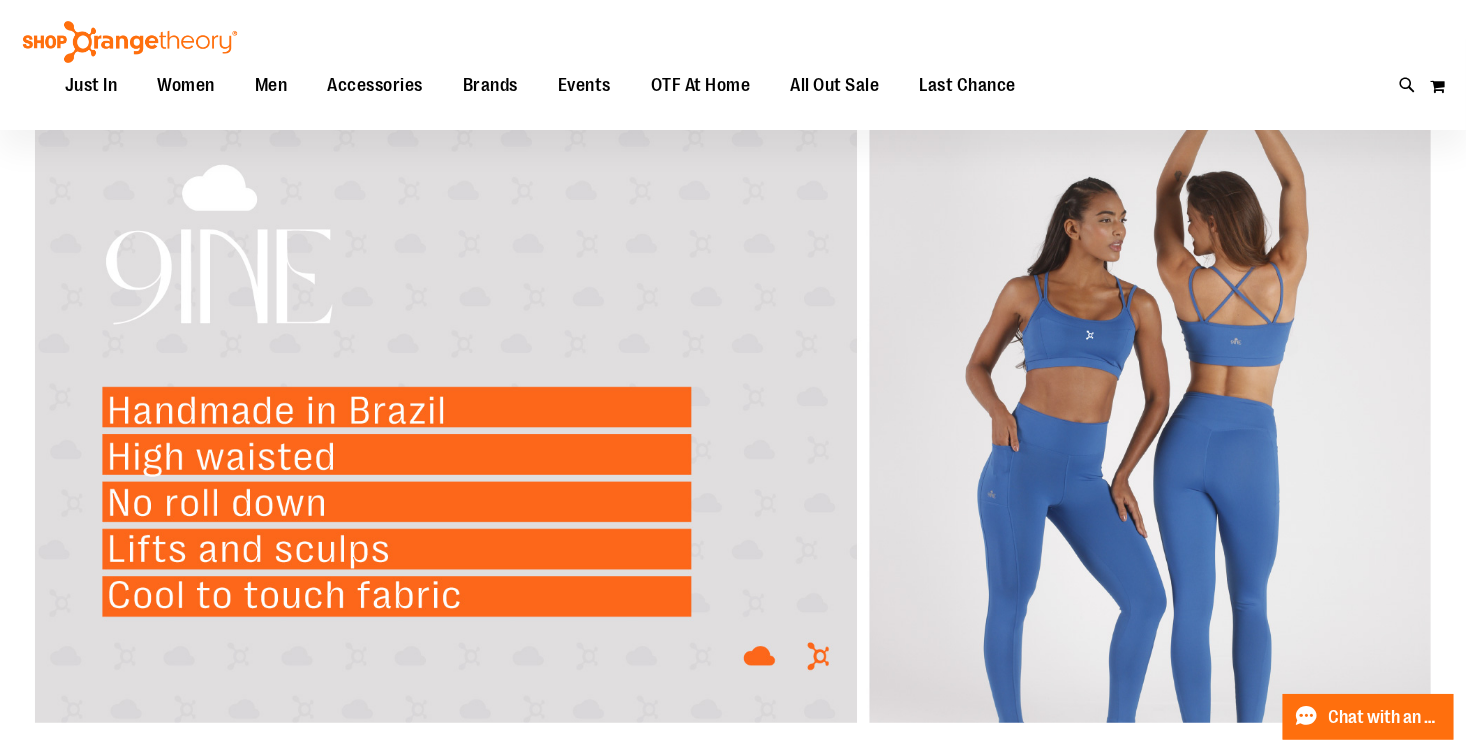 type on "**********" 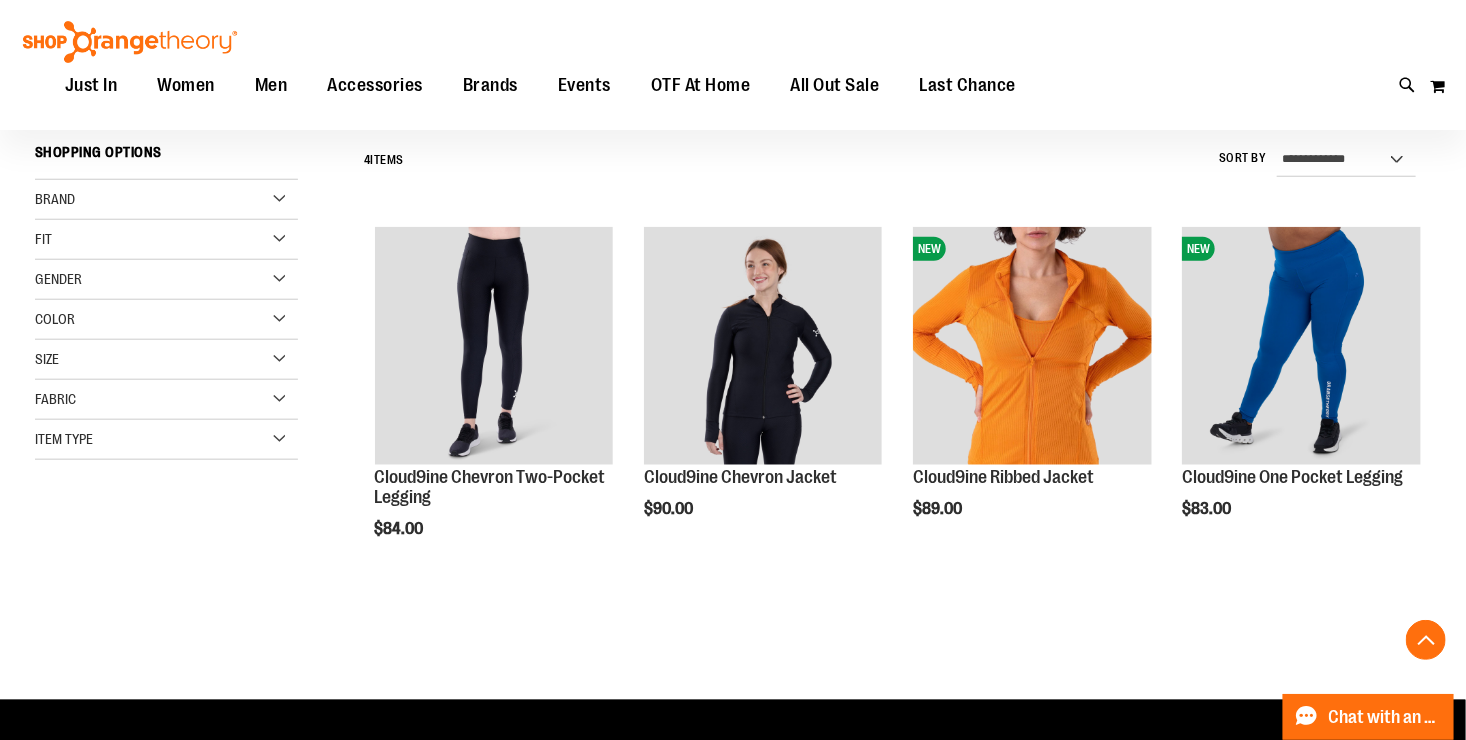 scroll, scrollTop: 800, scrollLeft: 0, axis: vertical 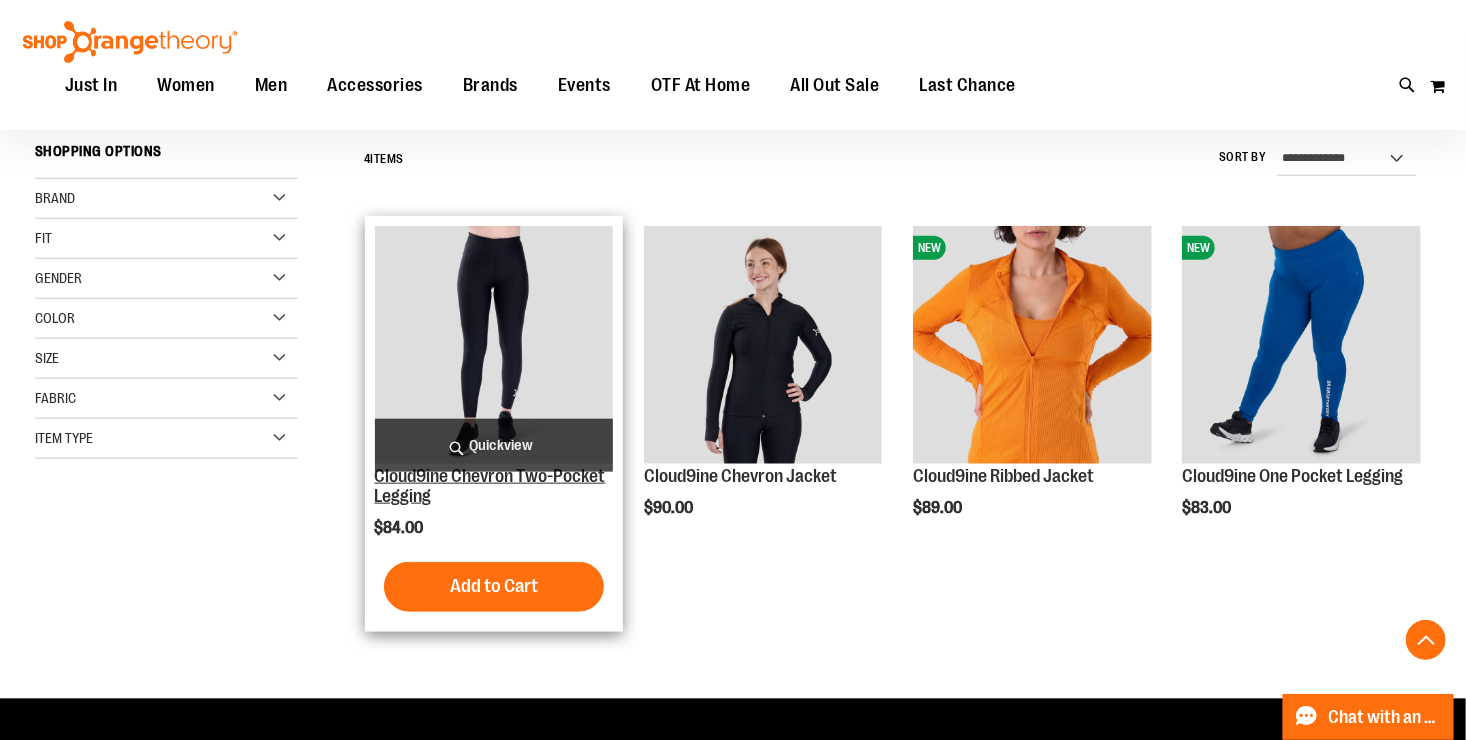 click on "Cloud9ine Chevron Two-Pocket Legging" at bounding box center [490, 486] 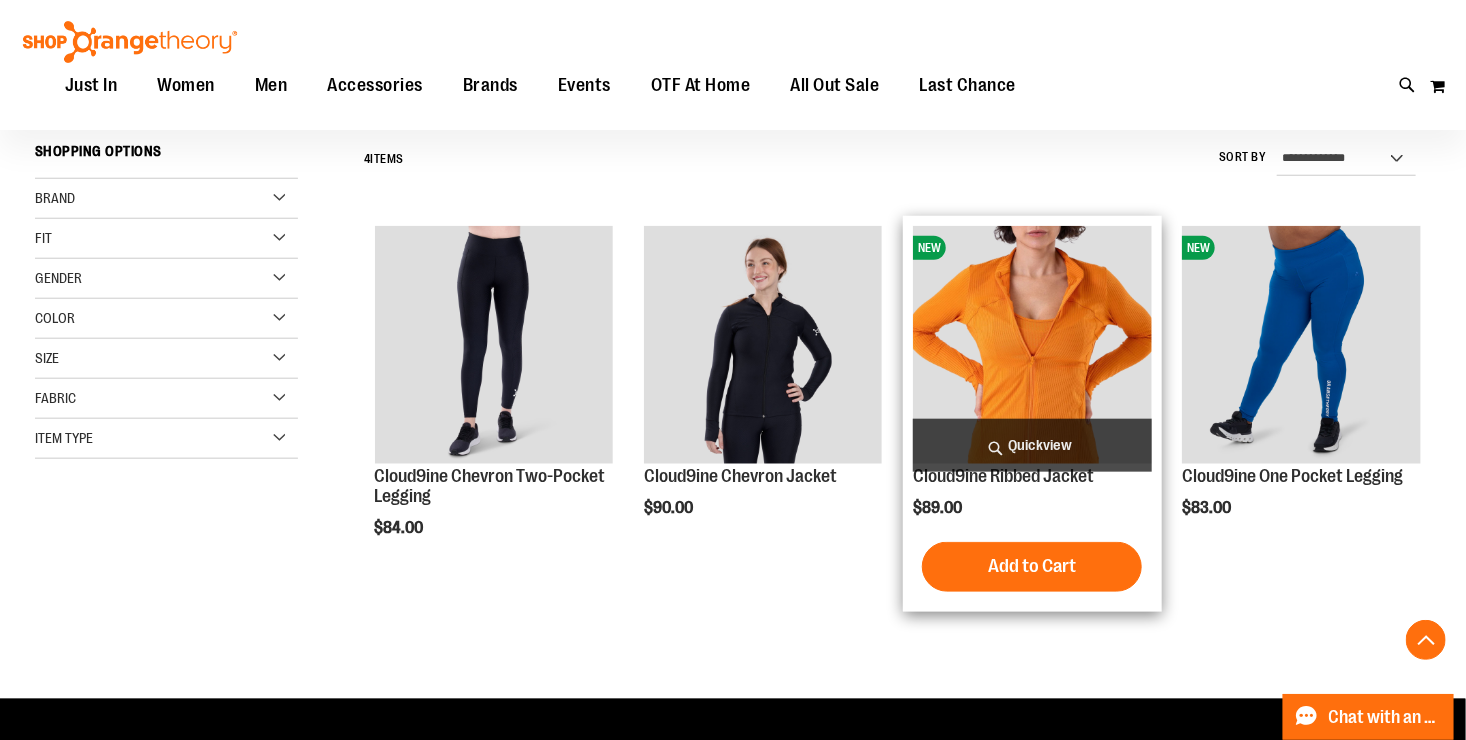 click on "Quickview" at bounding box center (1032, 445) 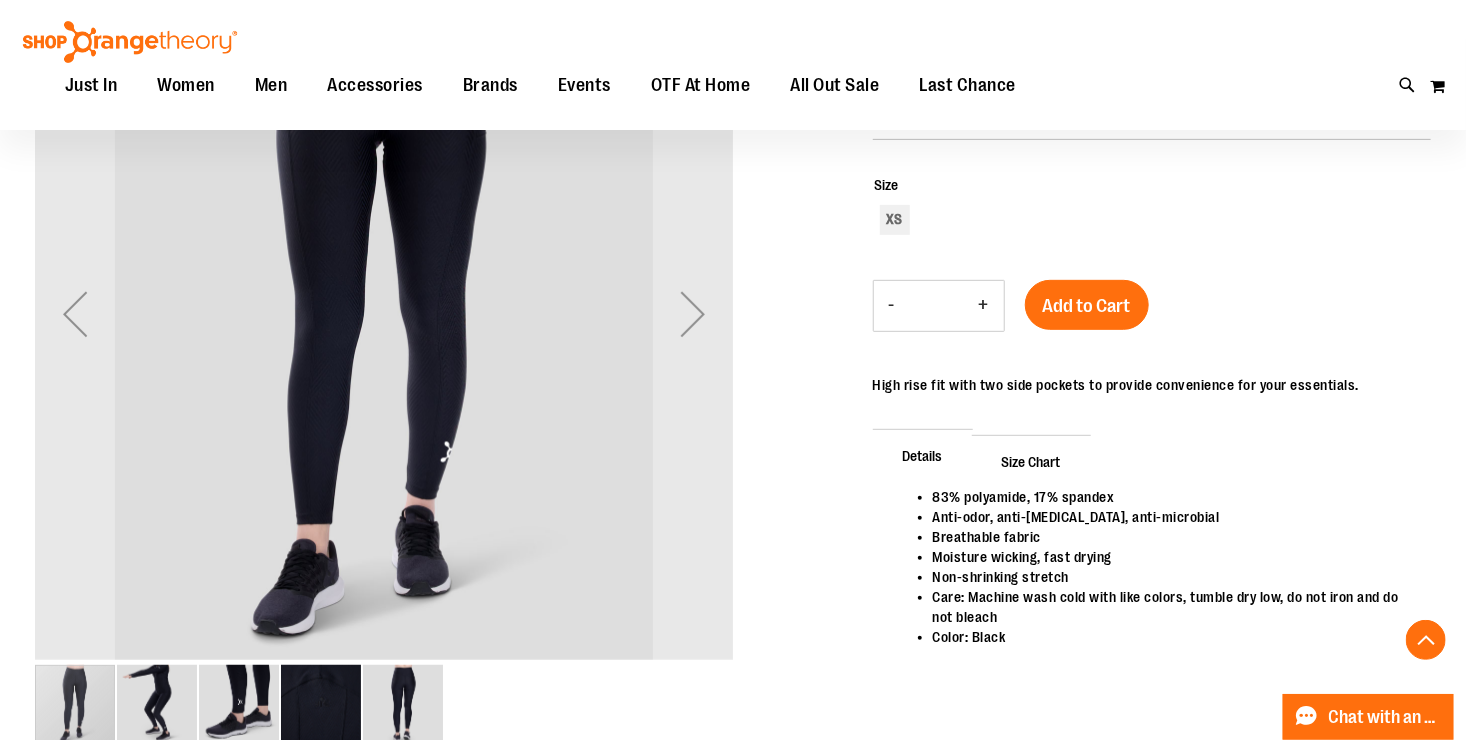scroll, scrollTop: 339, scrollLeft: 0, axis: vertical 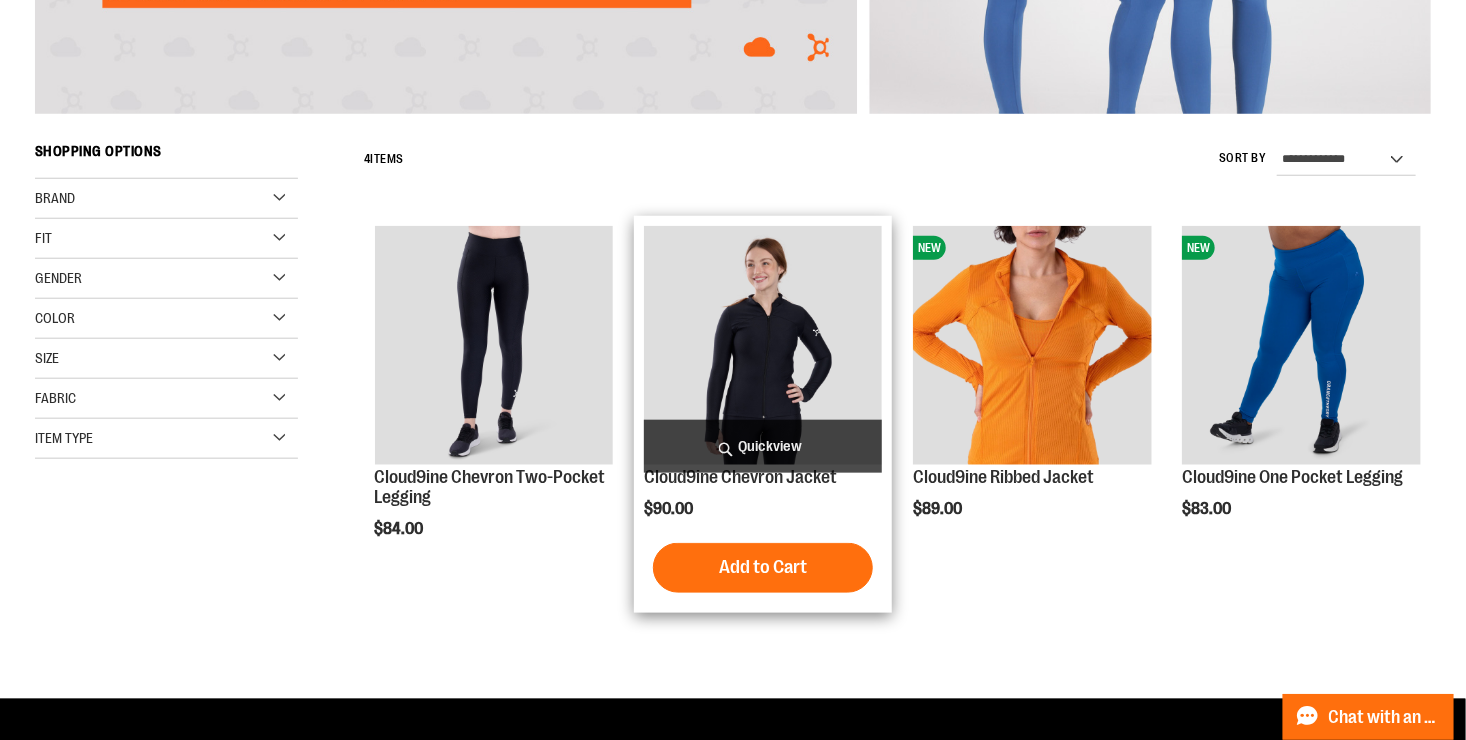 type on "**********" 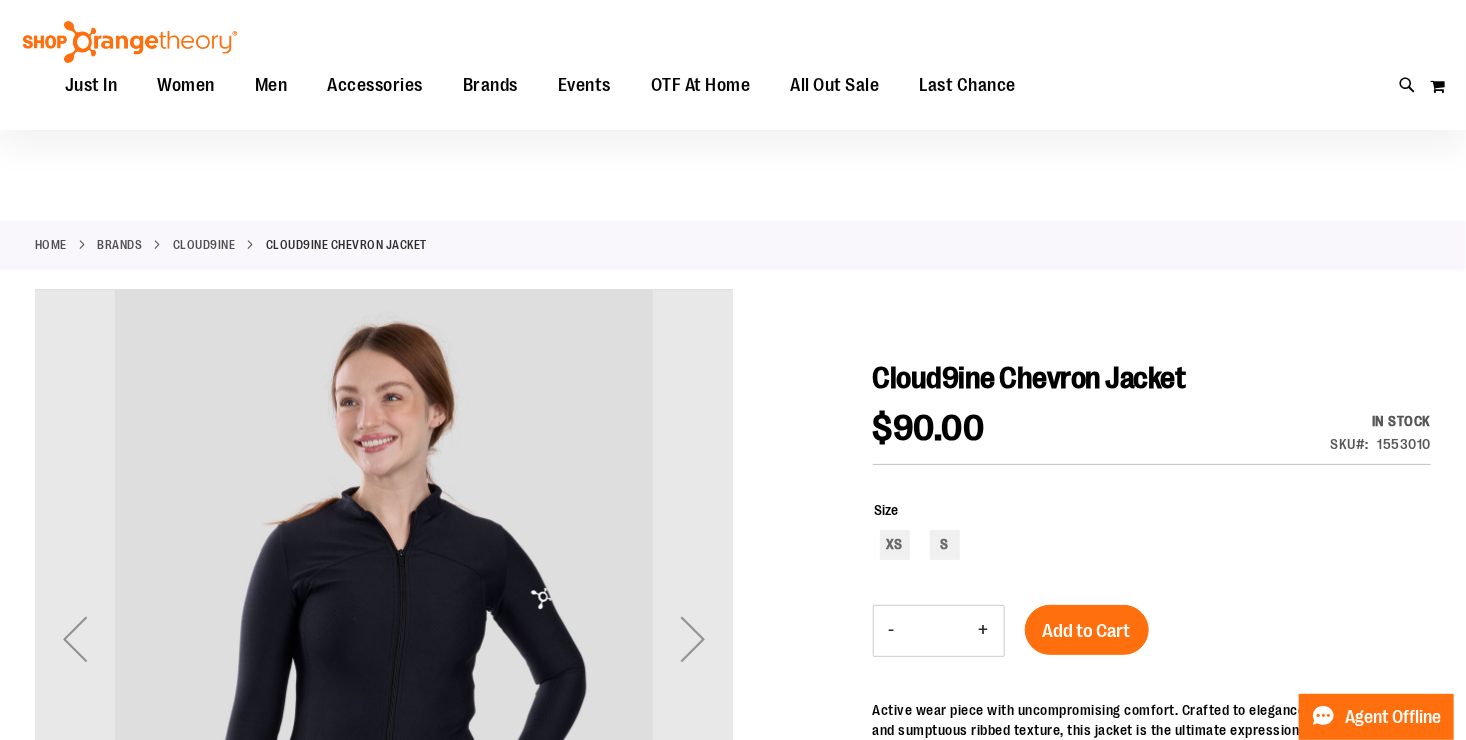 scroll, scrollTop: 249, scrollLeft: 0, axis: vertical 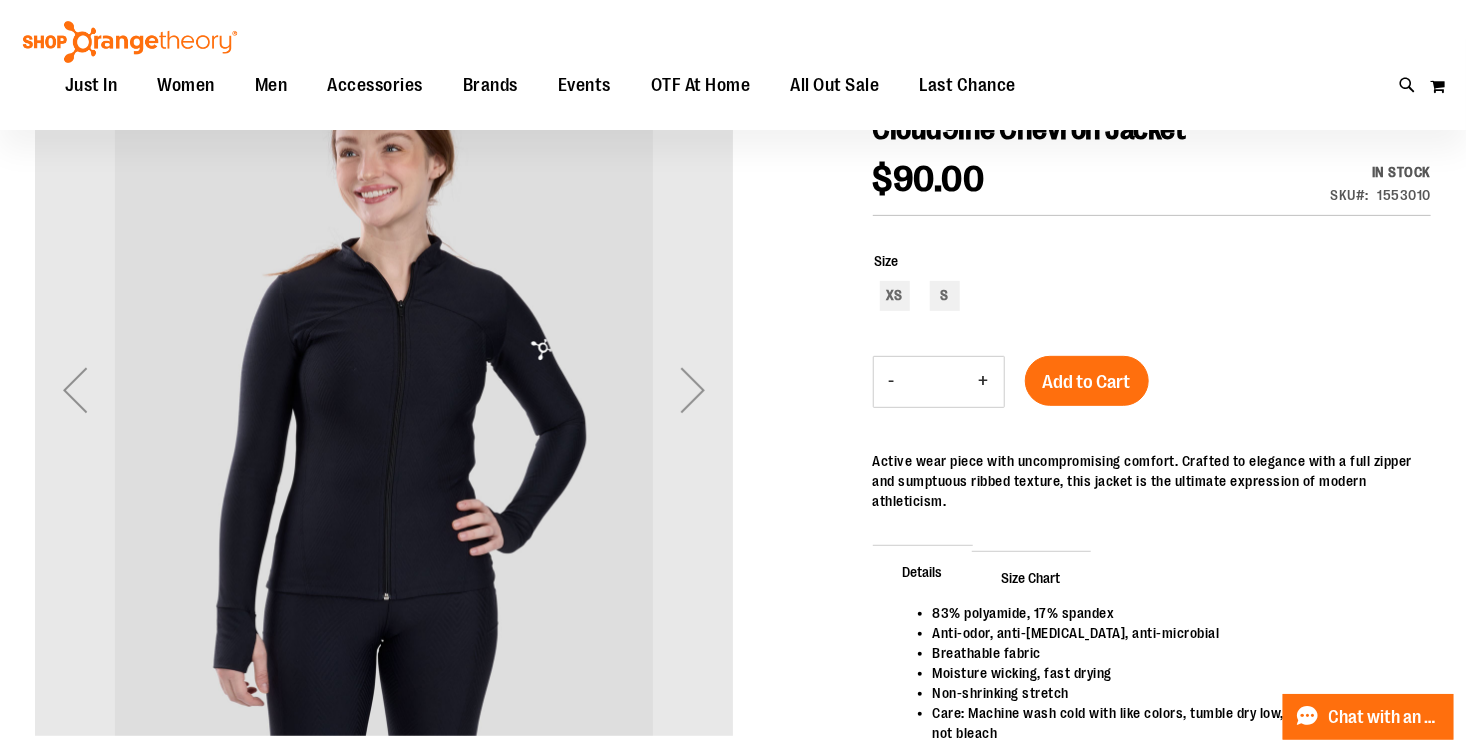 type on "**********" 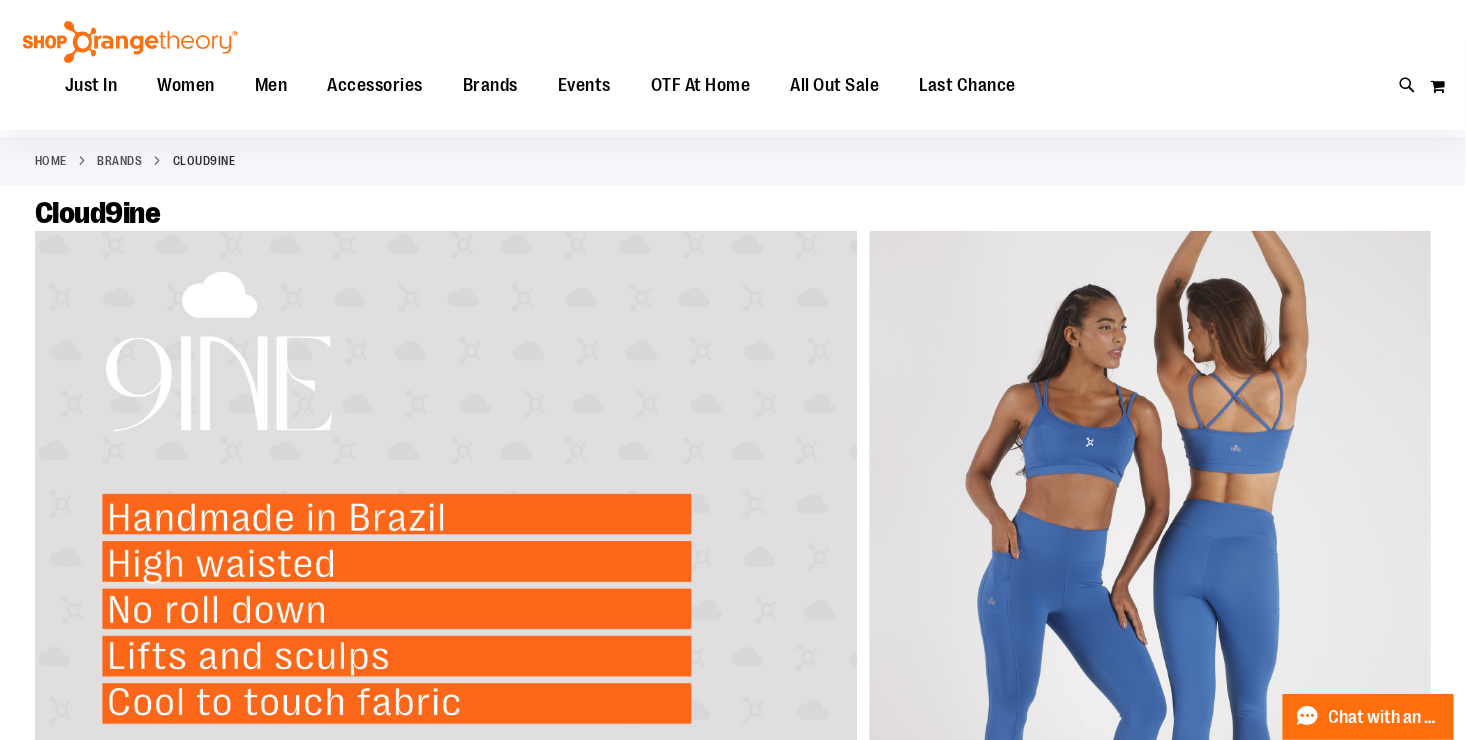 scroll, scrollTop: 0, scrollLeft: 0, axis: both 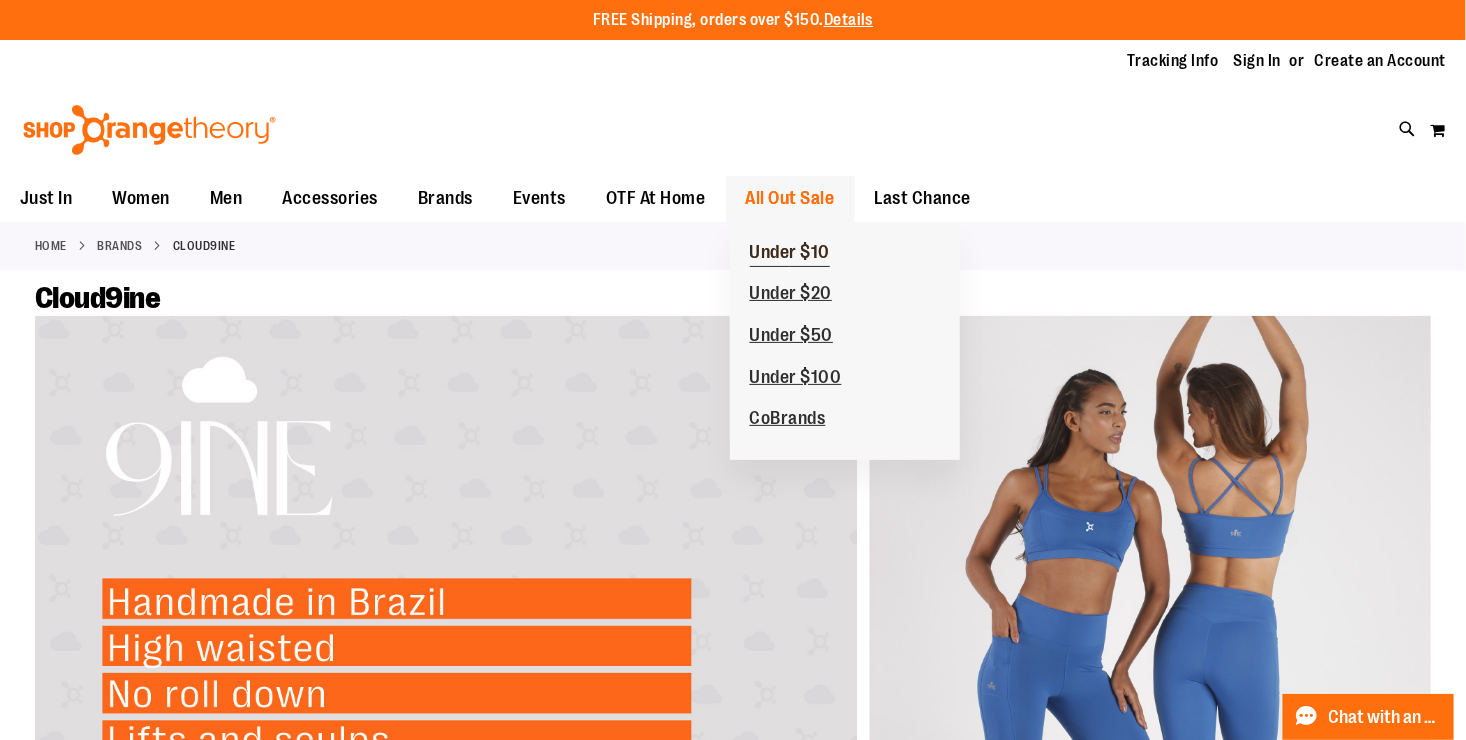 type on "**********" 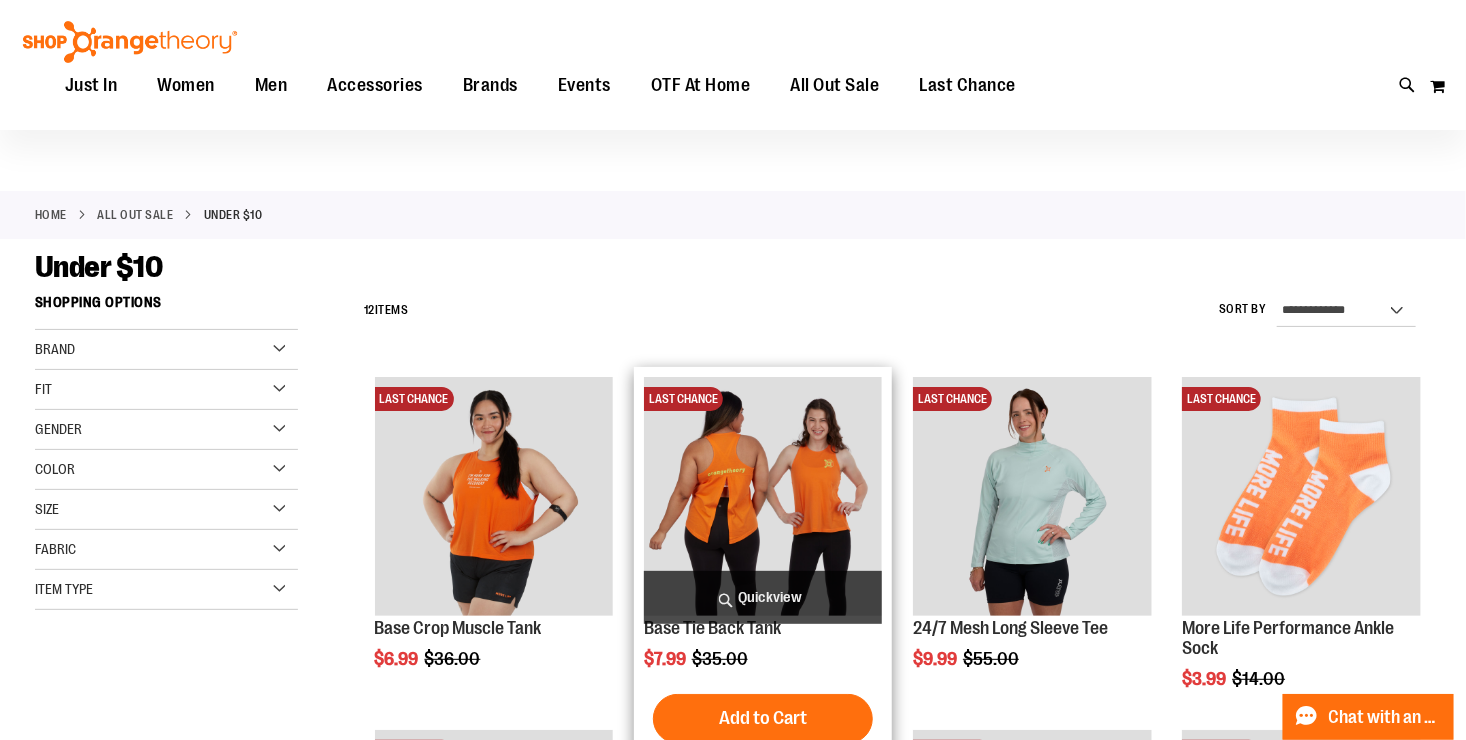 scroll, scrollTop: 28, scrollLeft: 0, axis: vertical 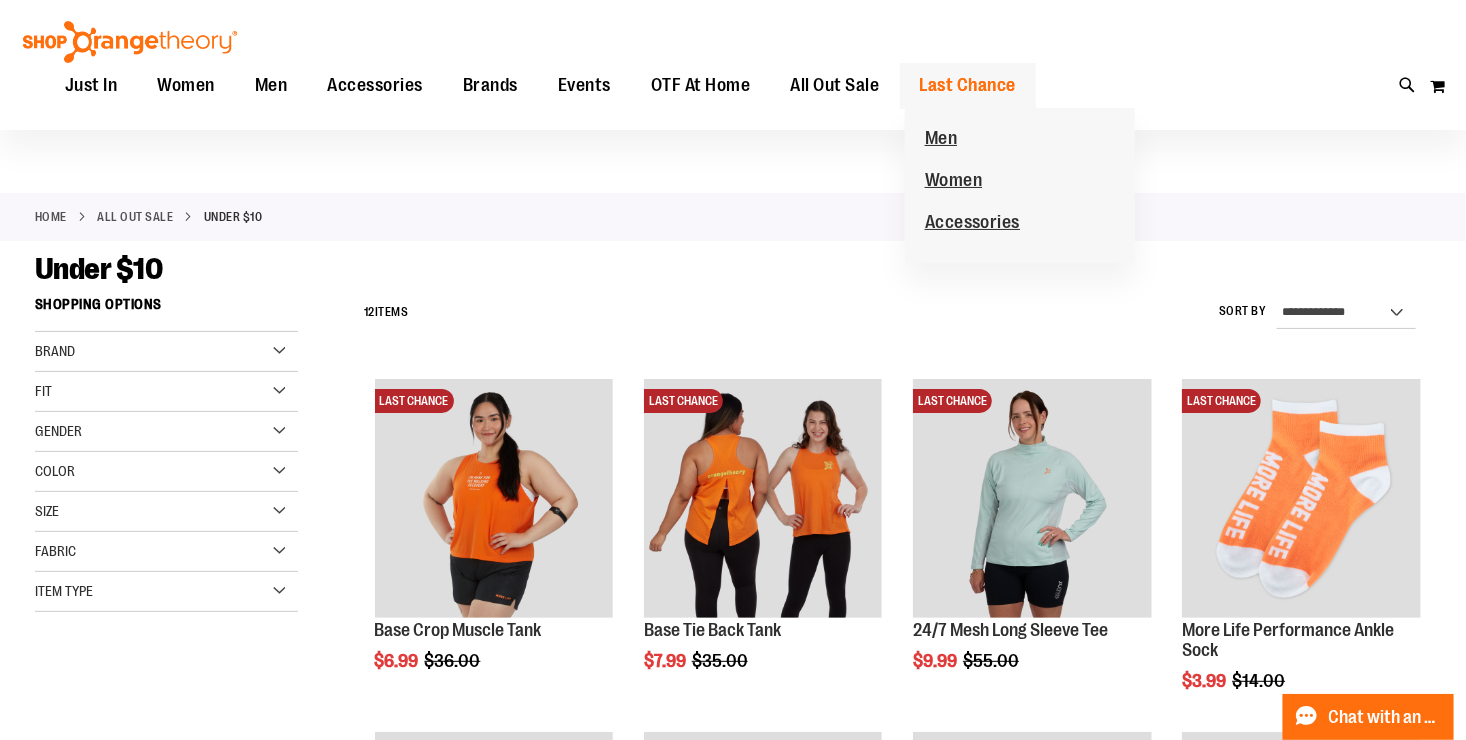 type on "**********" 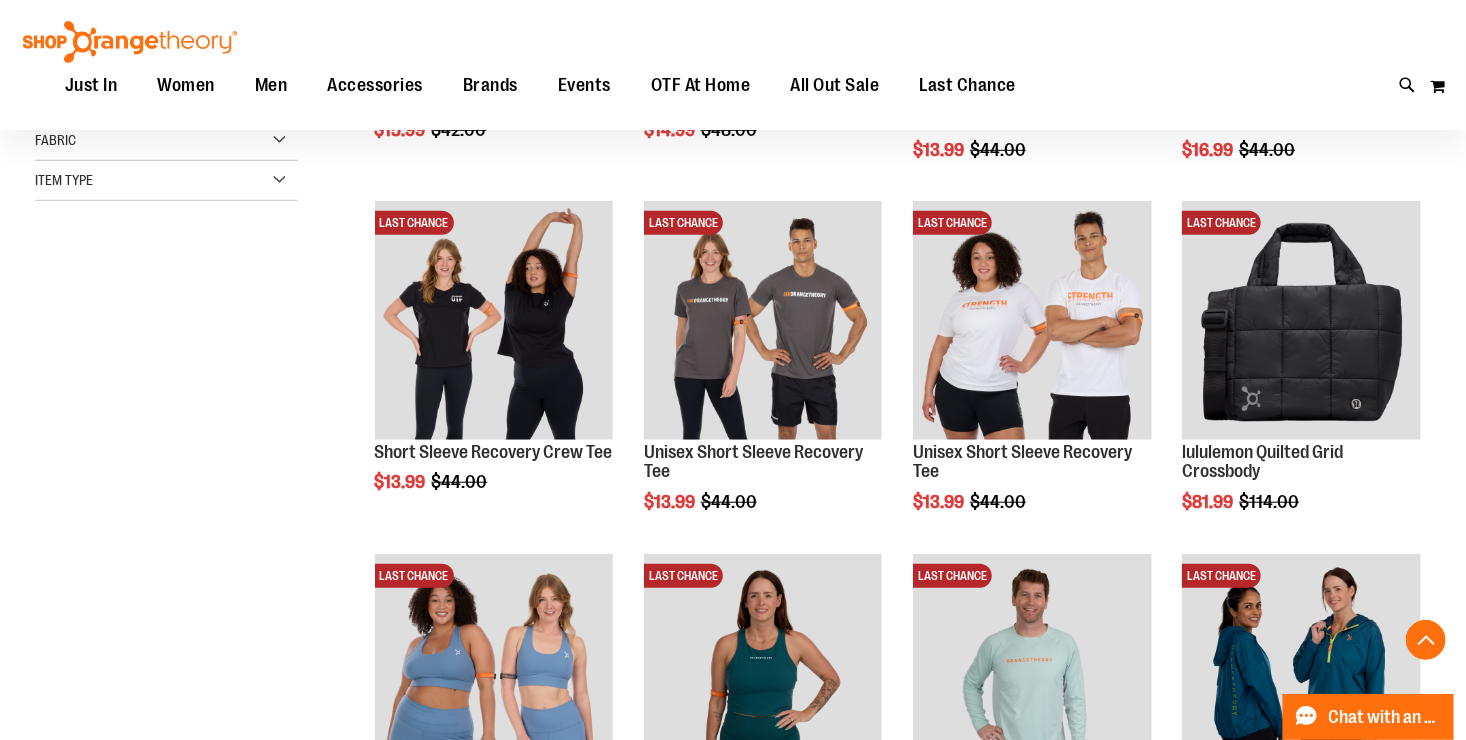 scroll, scrollTop: 562, scrollLeft: 0, axis: vertical 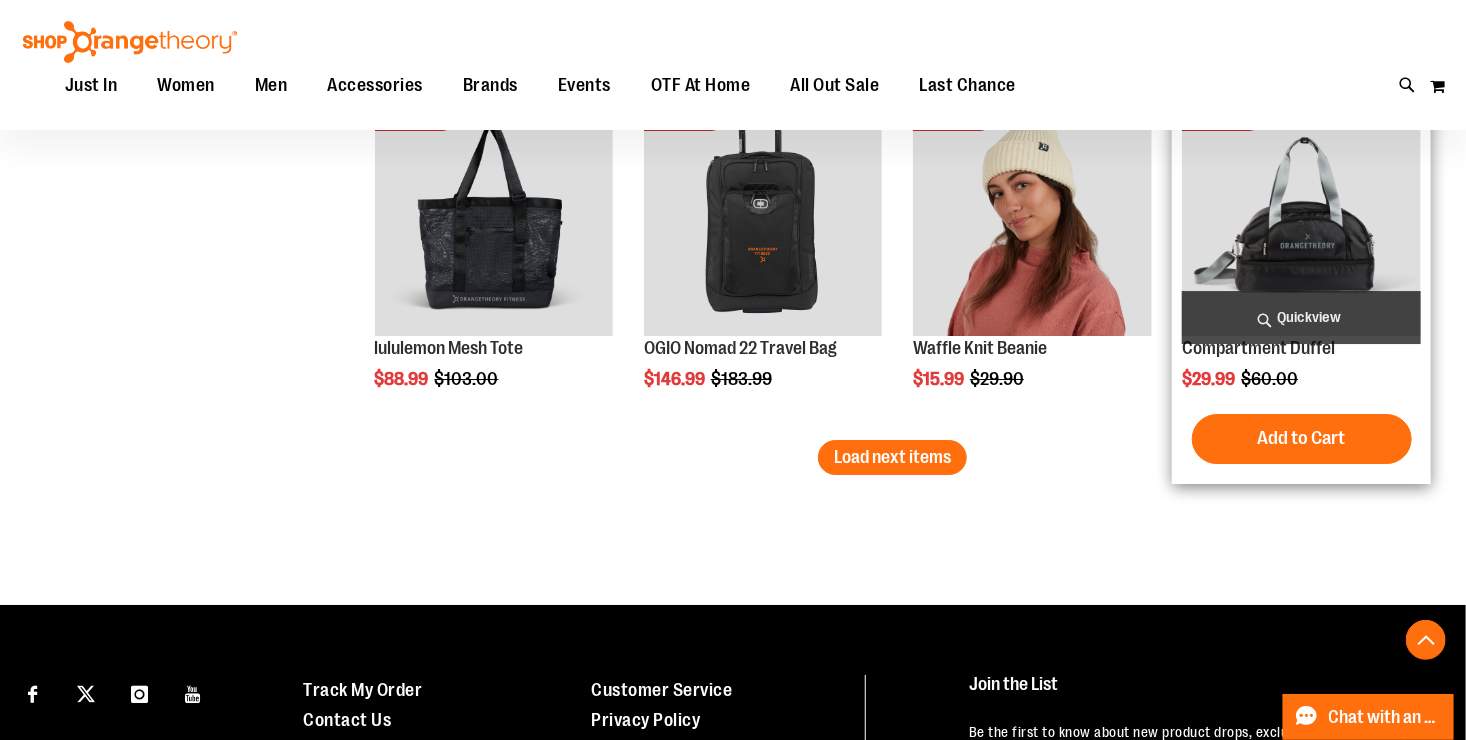 type on "**********" 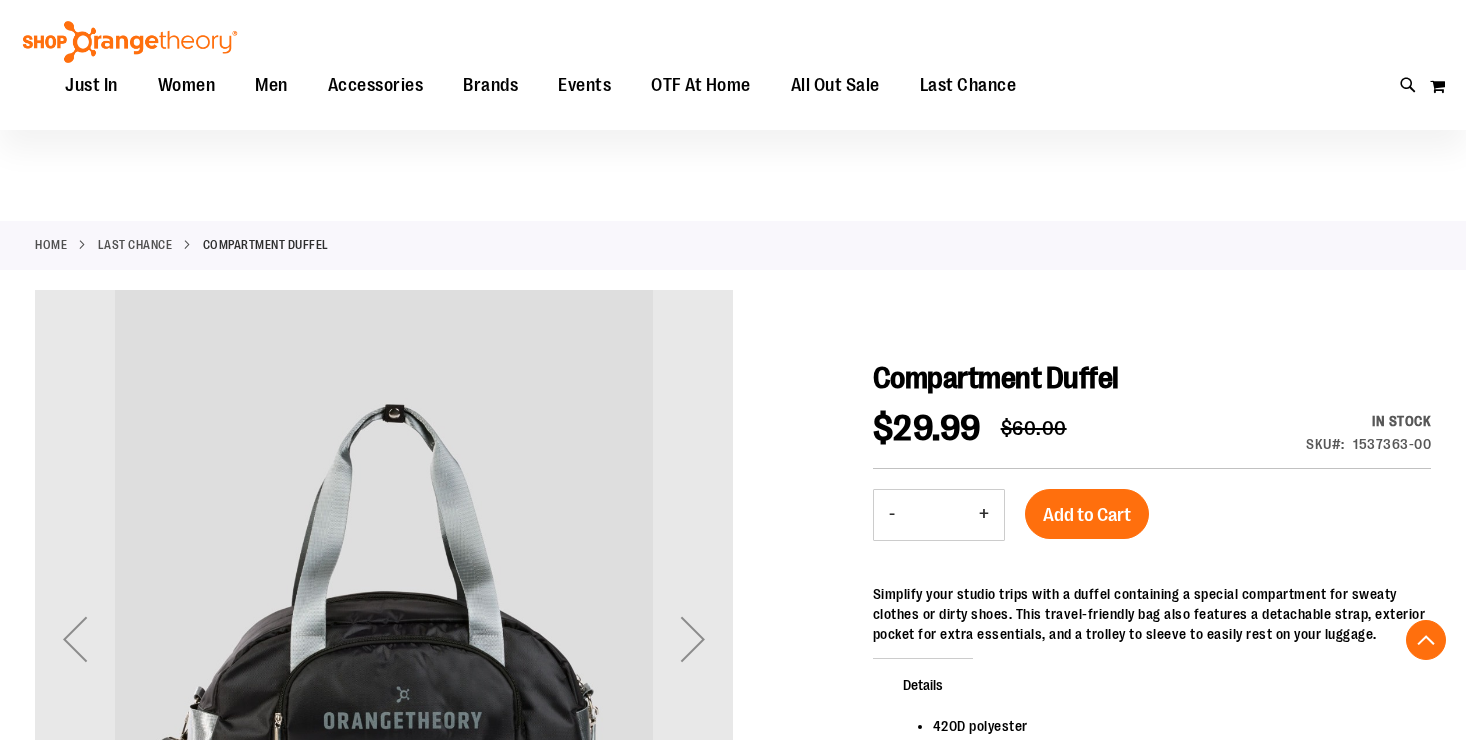 scroll, scrollTop: 353, scrollLeft: 0, axis: vertical 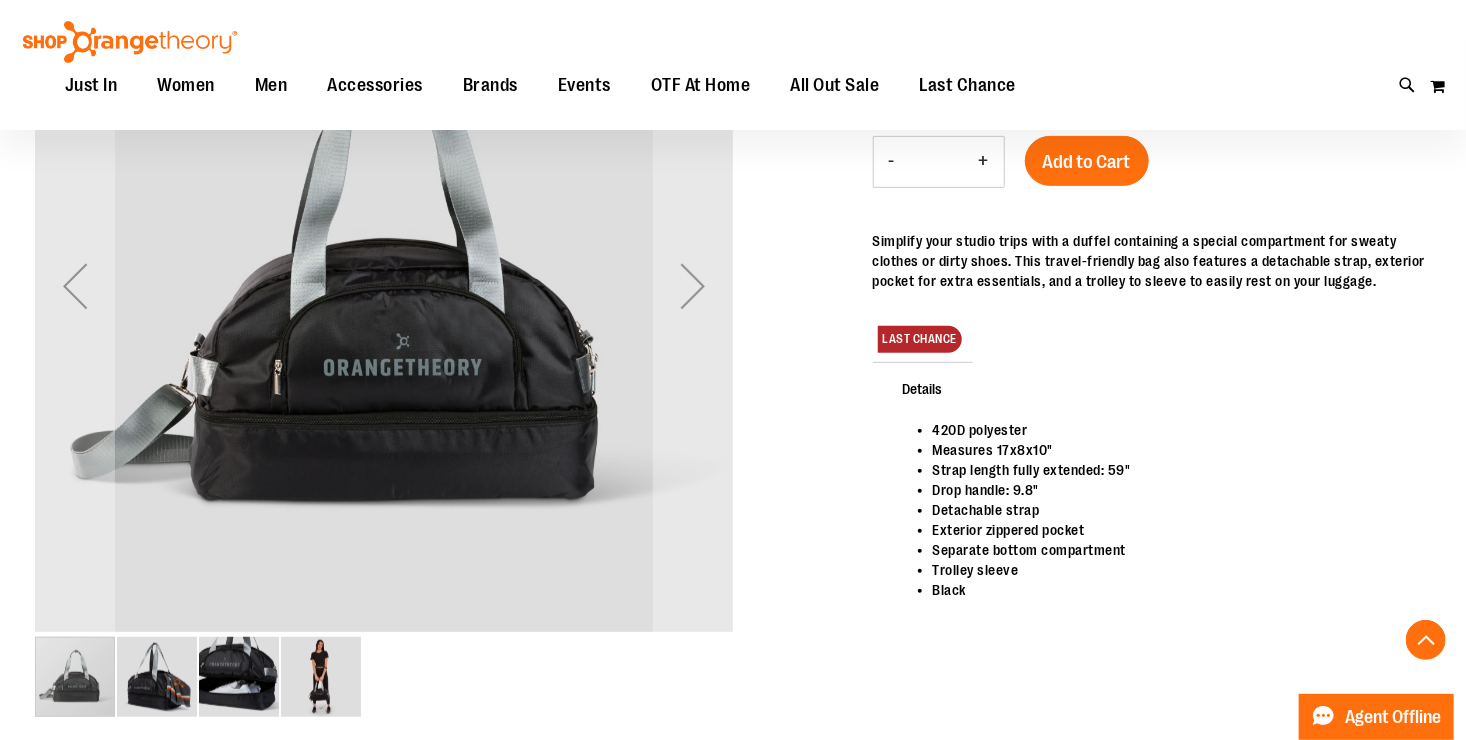 type on "**********" 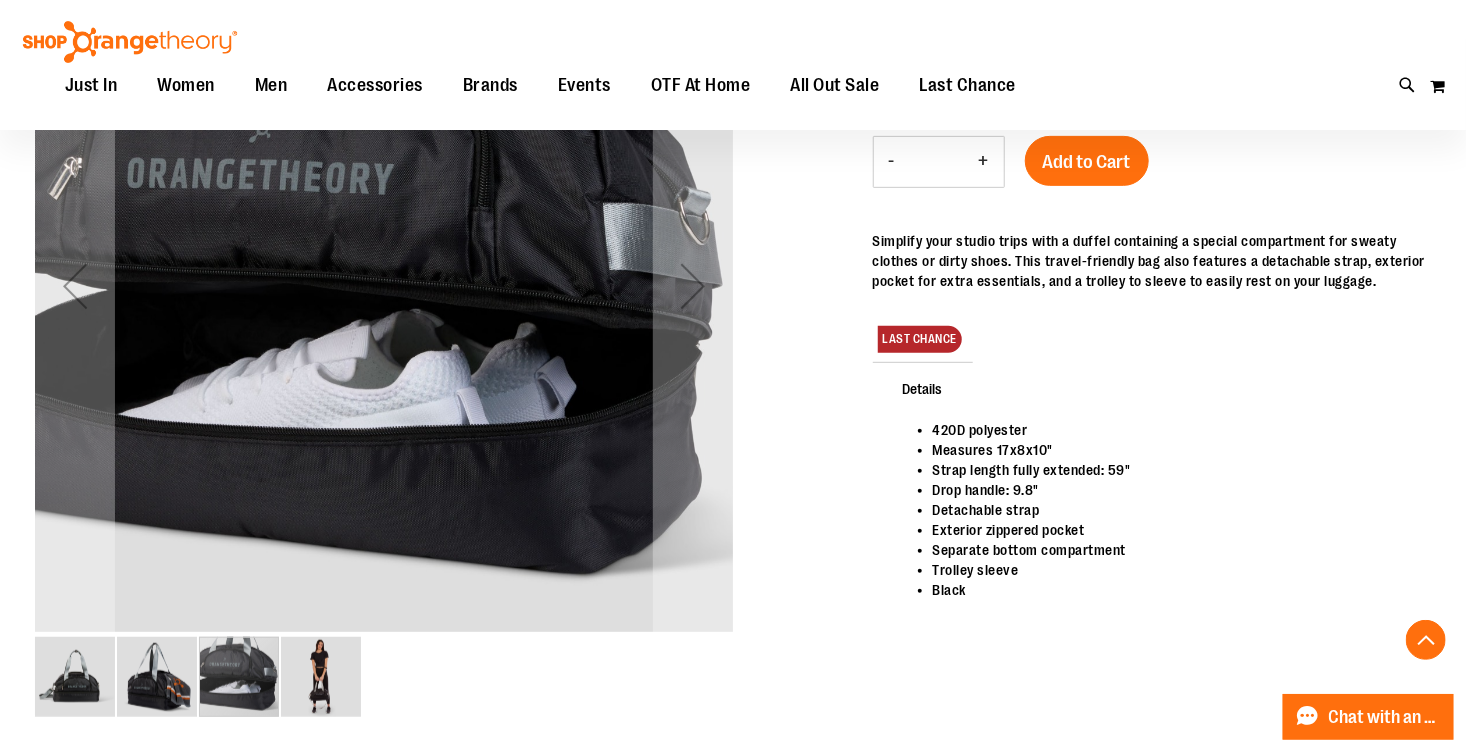 click at bounding box center (321, 677) 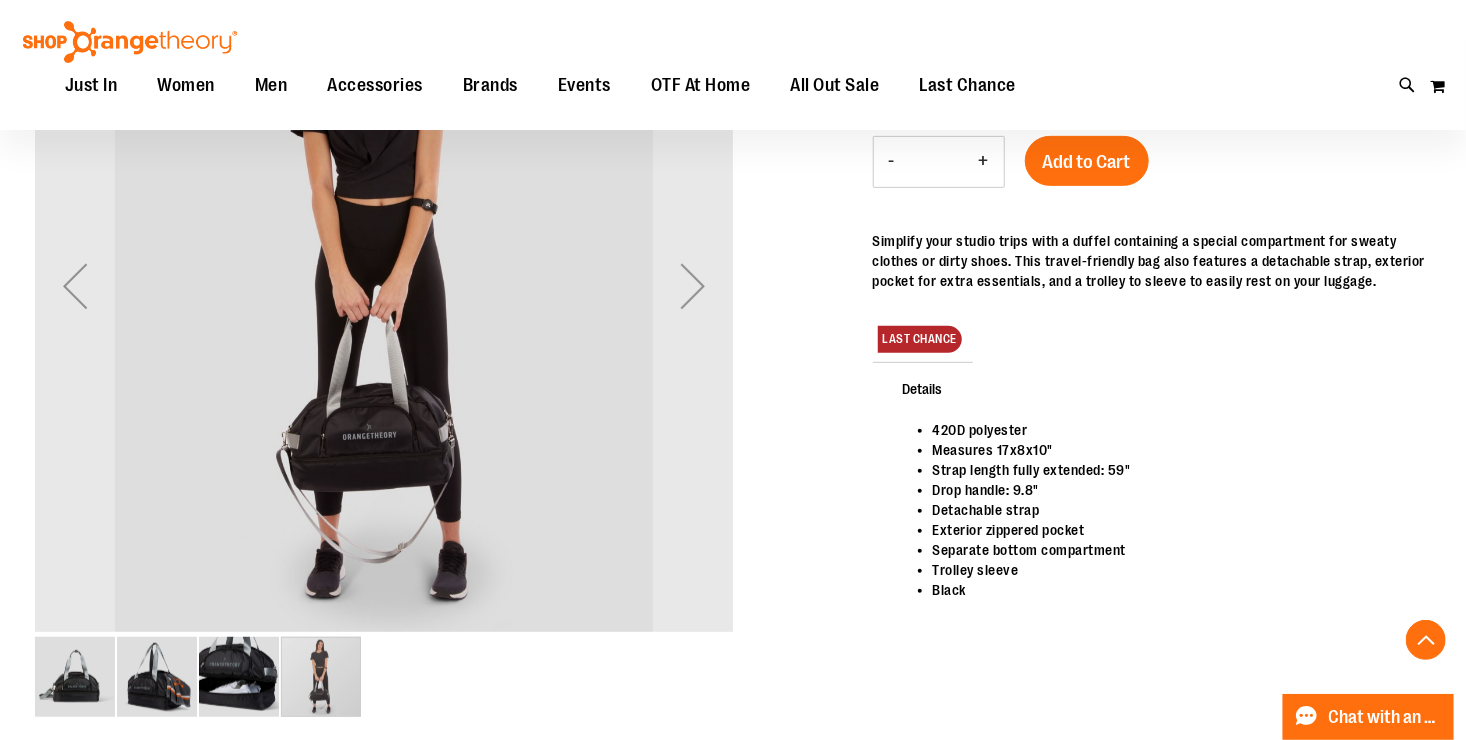 click at bounding box center [239, 677] 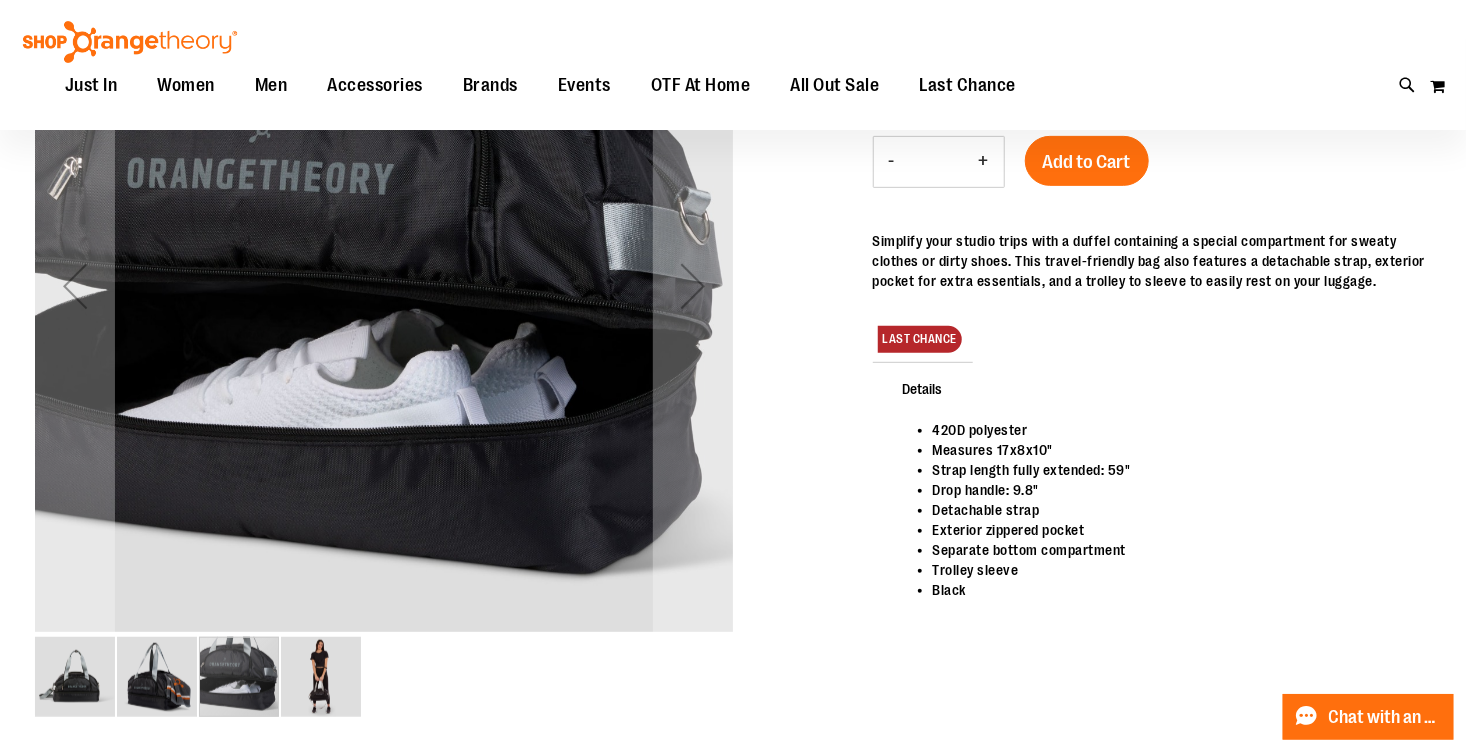 scroll, scrollTop: 0, scrollLeft: 0, axis: both 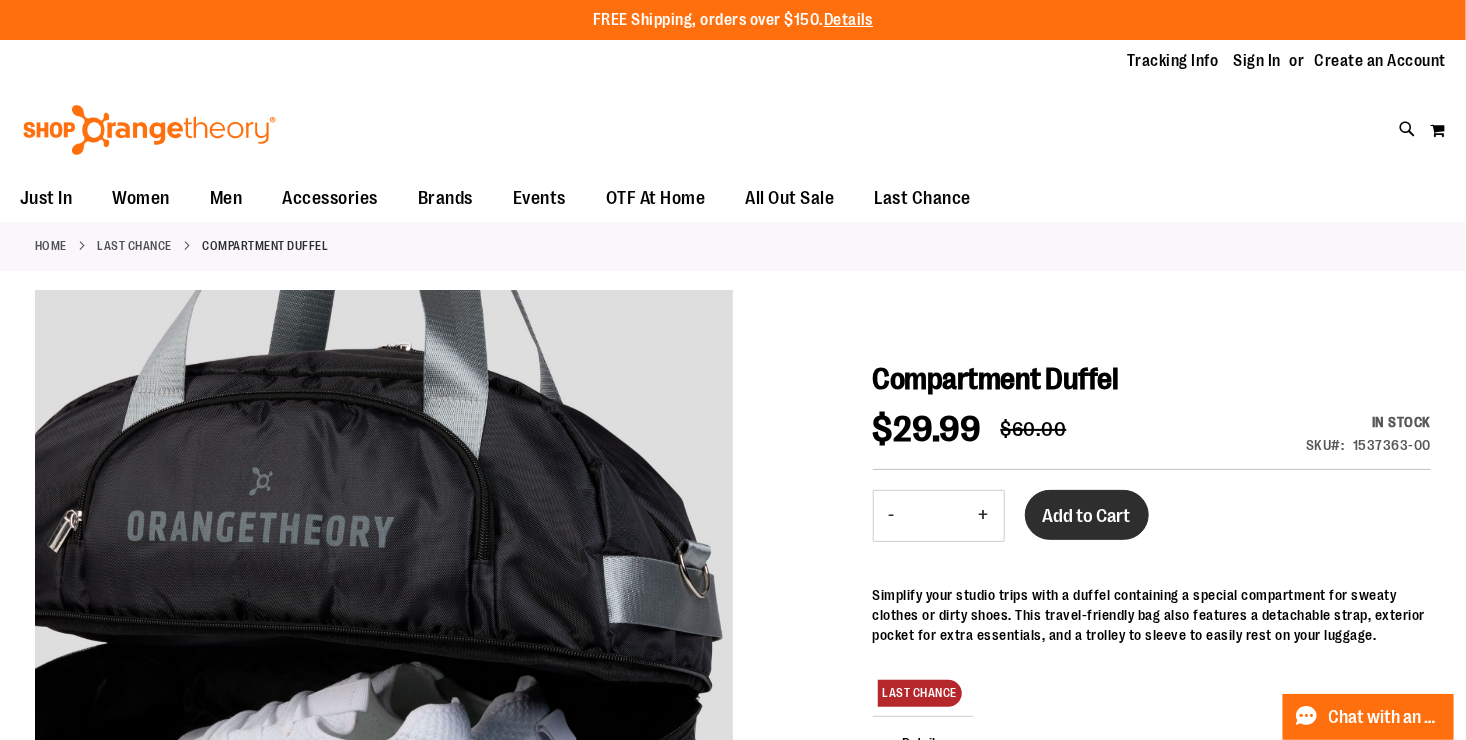 click on "Add to Cart" at bounding box center [1087, 515] 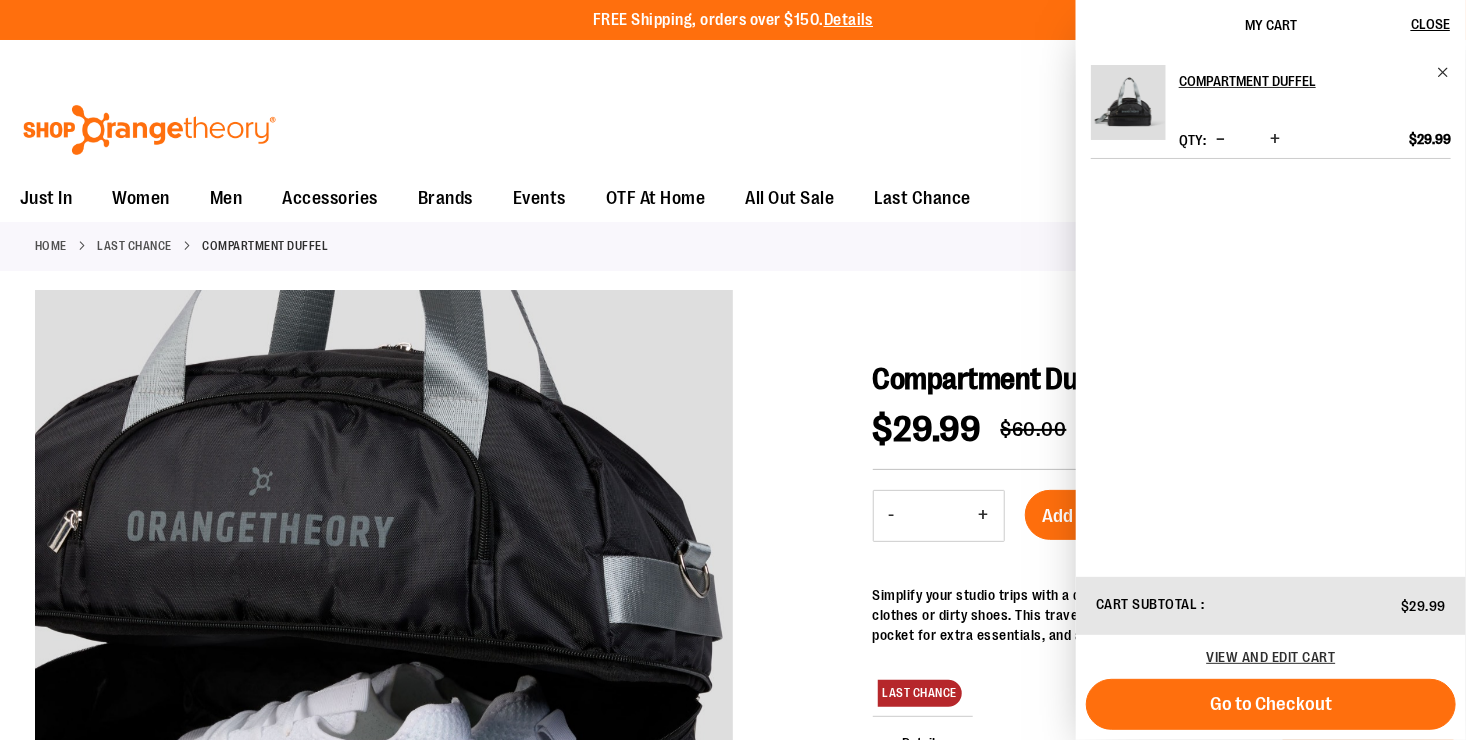 click on "Home
Last Chance
Compartment [GEOGRAPHIC_DATA]" at bounding box center (733, 246) 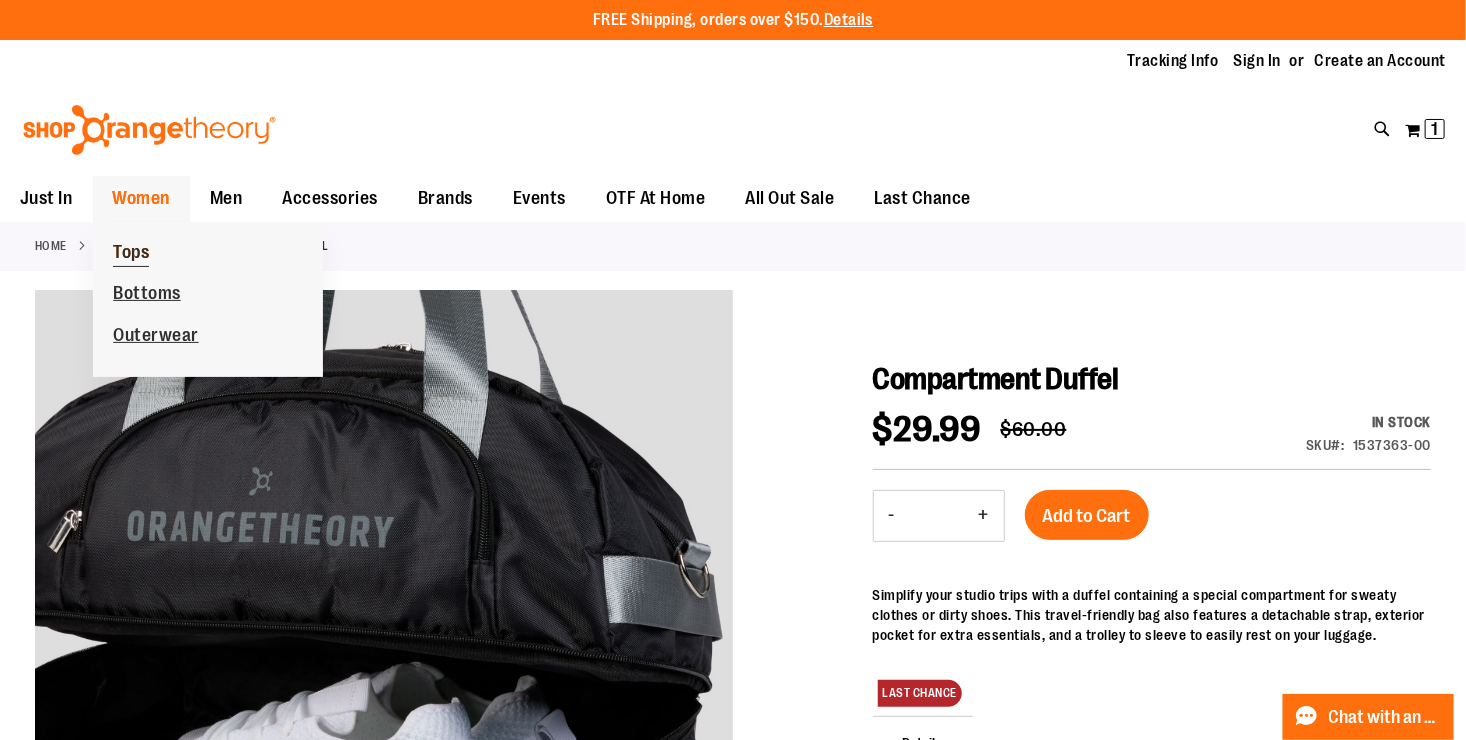 click on "Tops" at bounding box center (131, 254) 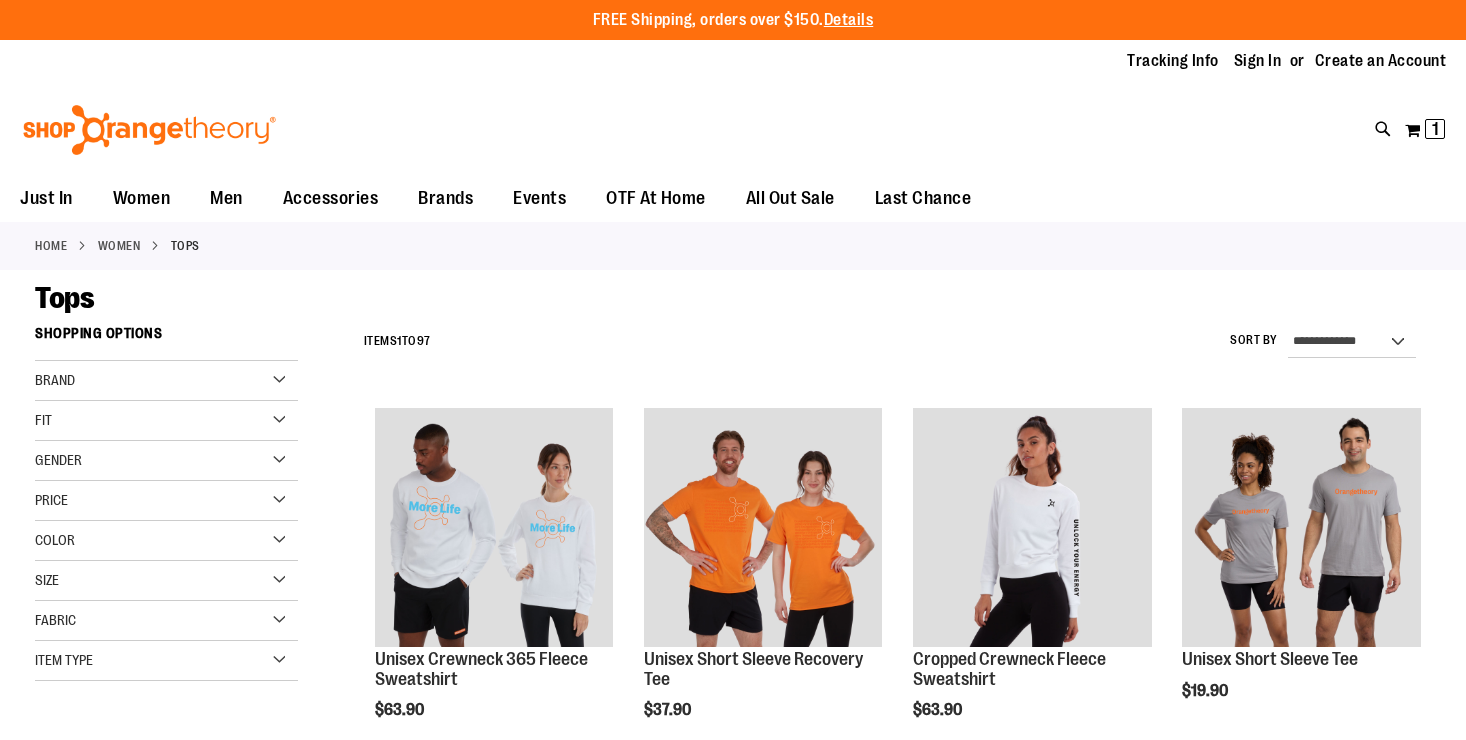 scroll, scrollTop: 0, scrollLeft: 0, axis: both 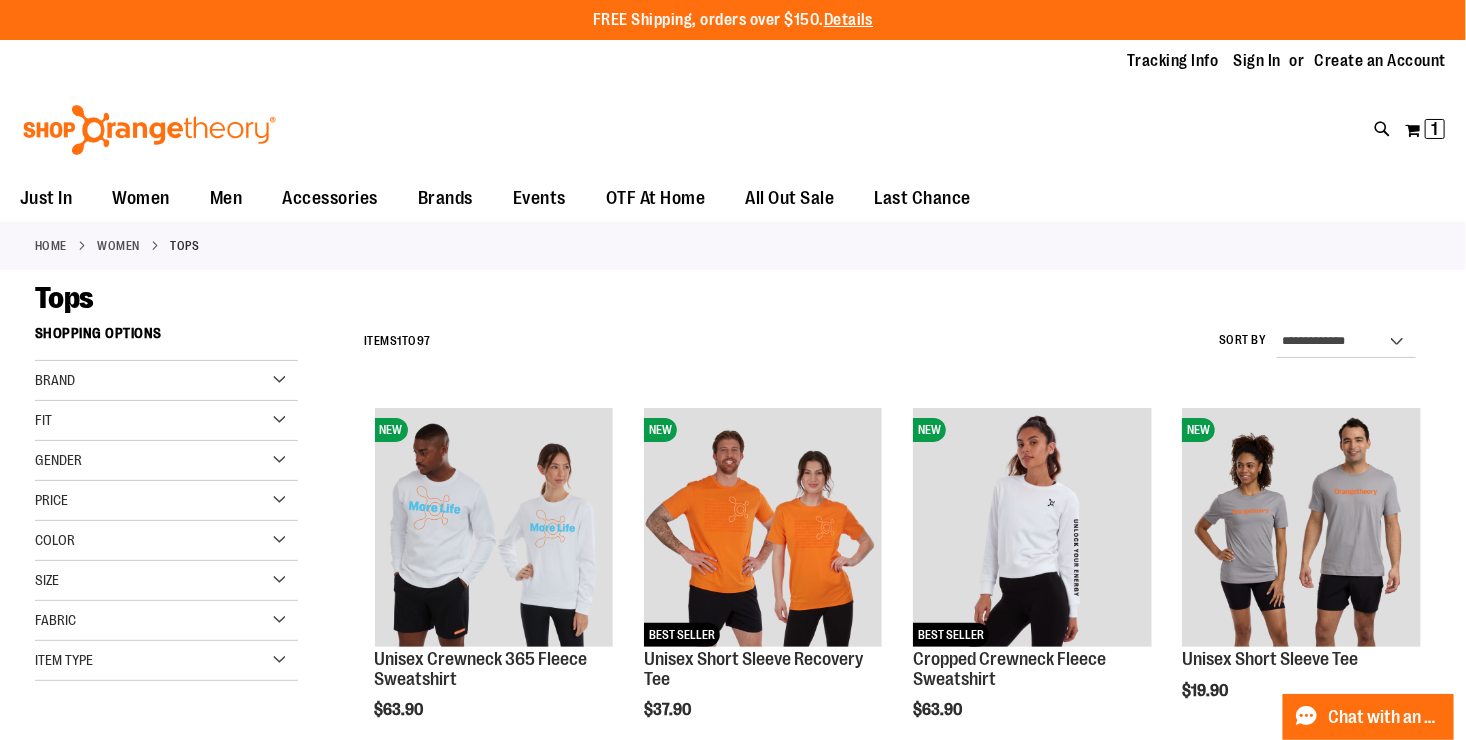 type on "**********" 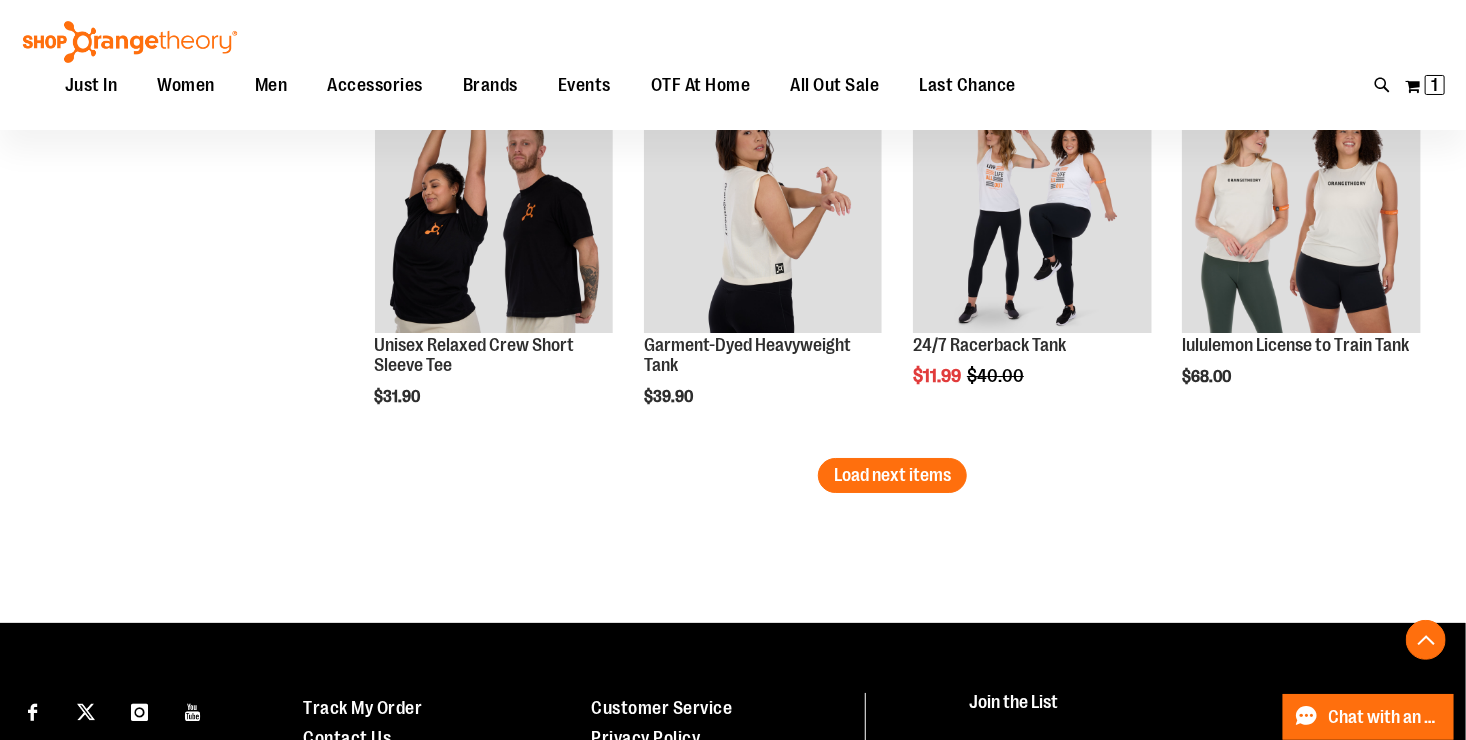 scroll, scrollTop: 3309, scrollLeft: 0, axis: vertical 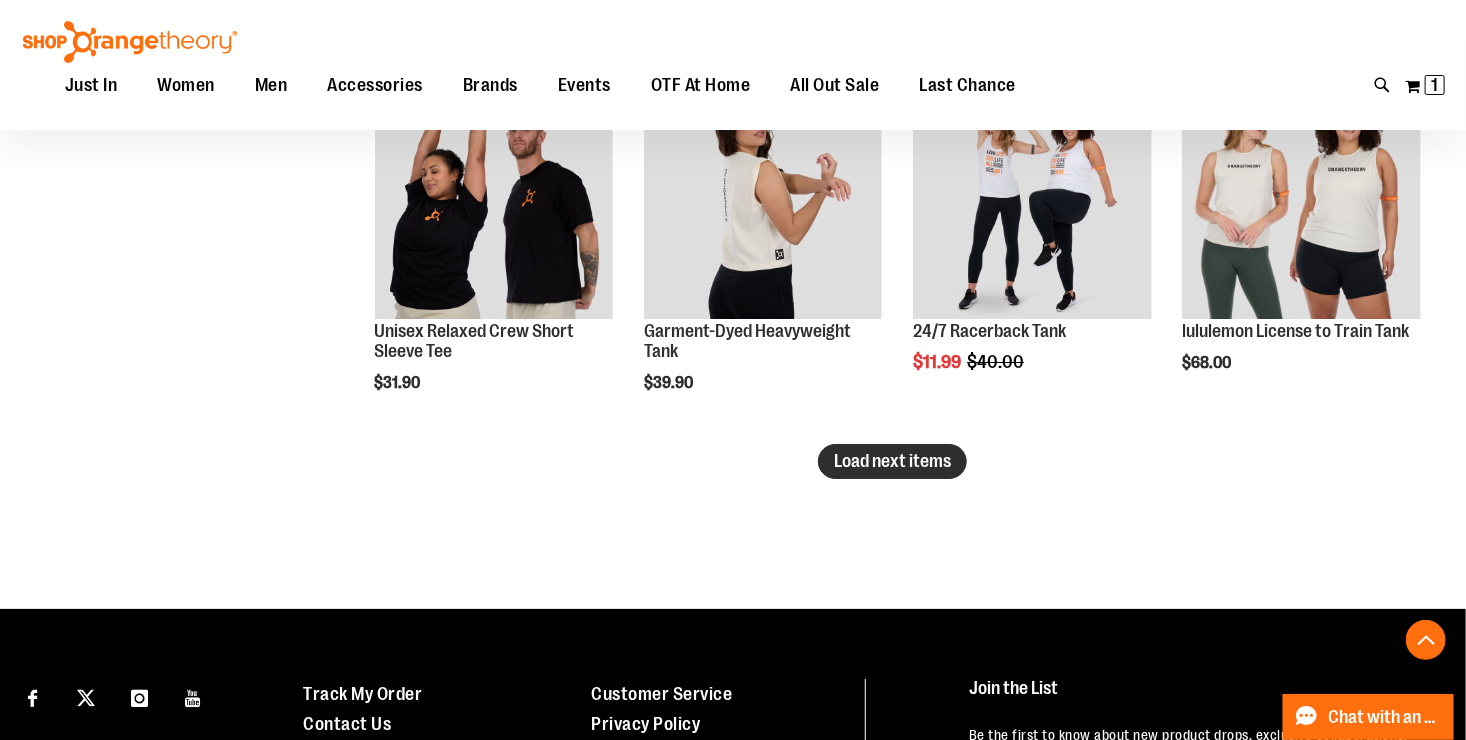 click on "Load next items" at bounding box center (892, 461) 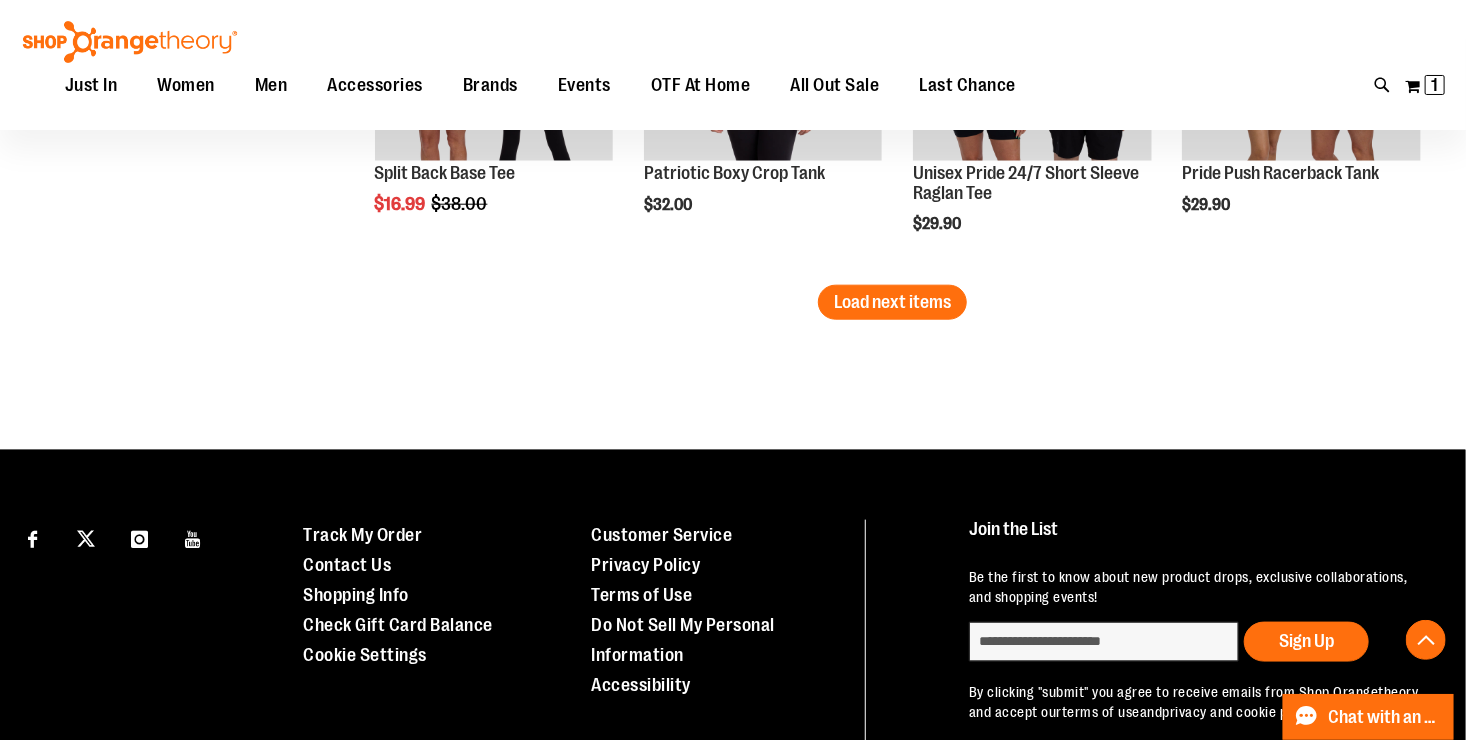 scroll, scrollTop: 4587, scrollLeft: 0, axis: vertical 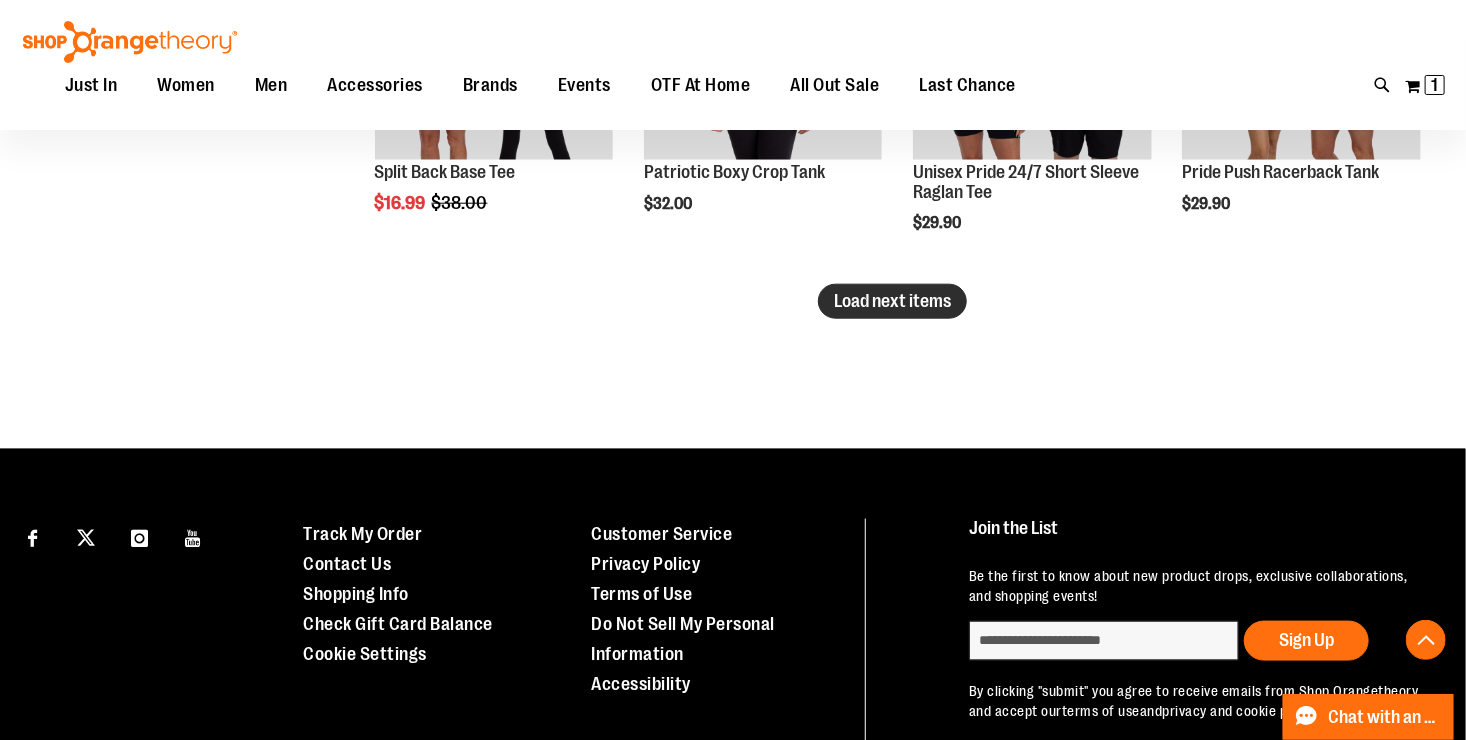 click on "Load next items" at bounding box center [892, 301] 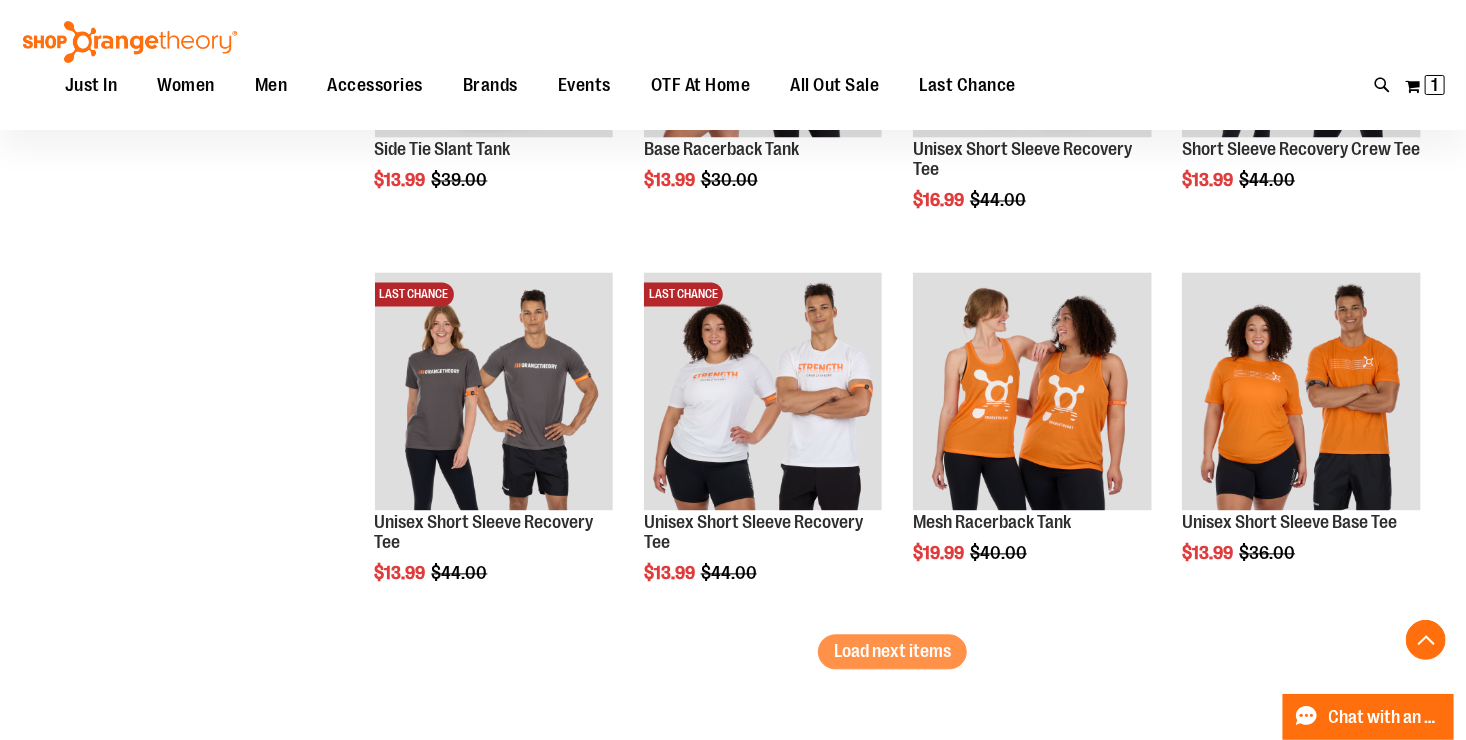 scroll, scrollTop: 5353, scrollLeft: 0, axis: vertical 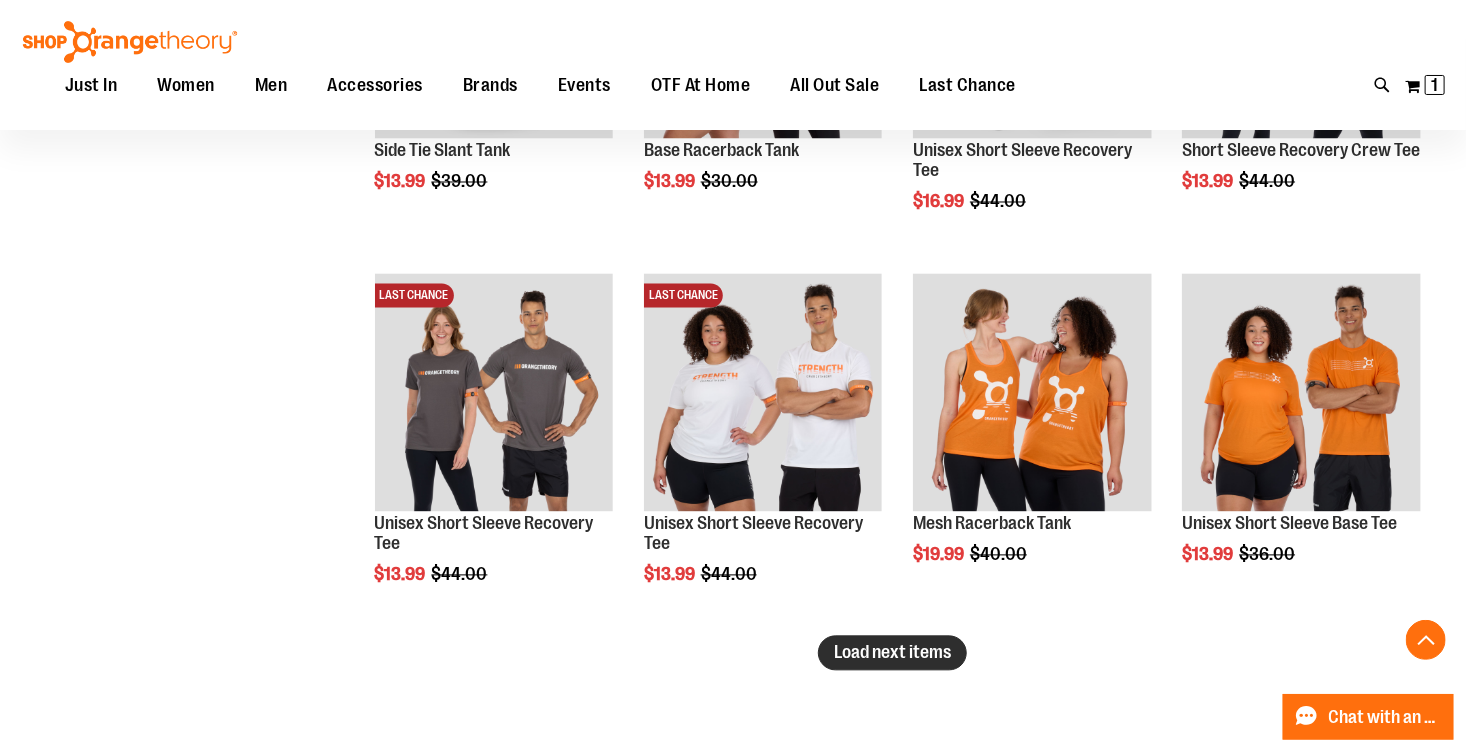 click on "Load next items" at bounding box center [892, 653] 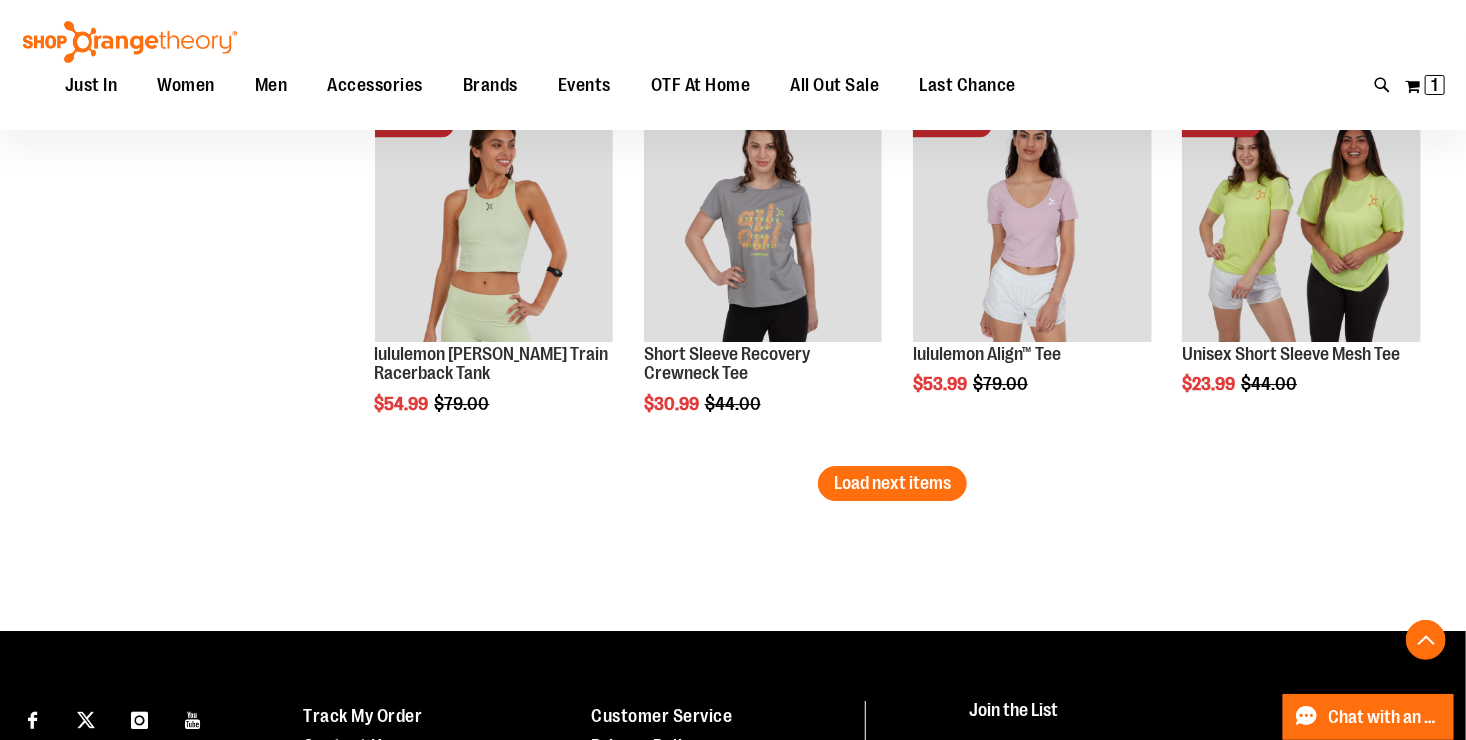 scroll, scrollTop: 6645, scrollLeft: 0, axis: vertical 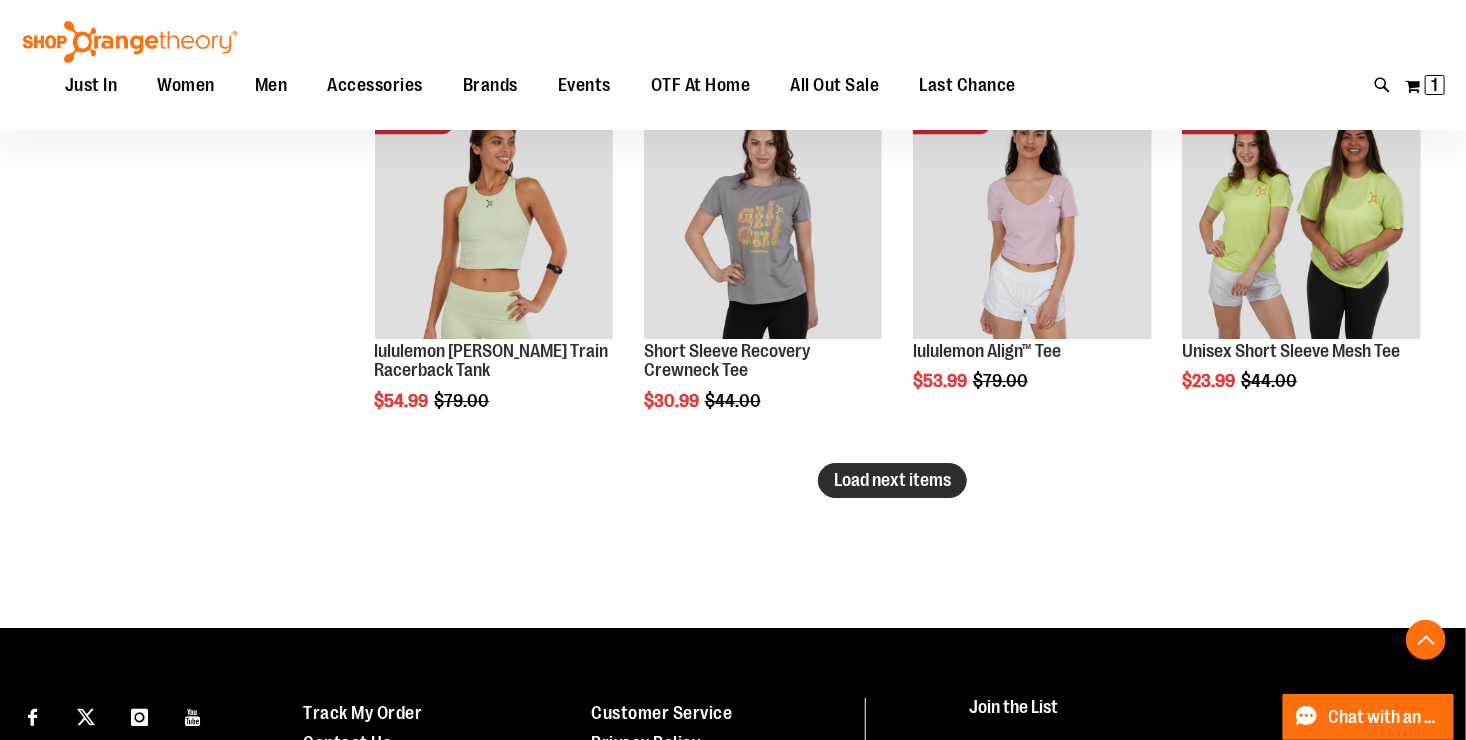 click on "Load next items" at bounding box center [892, 480] 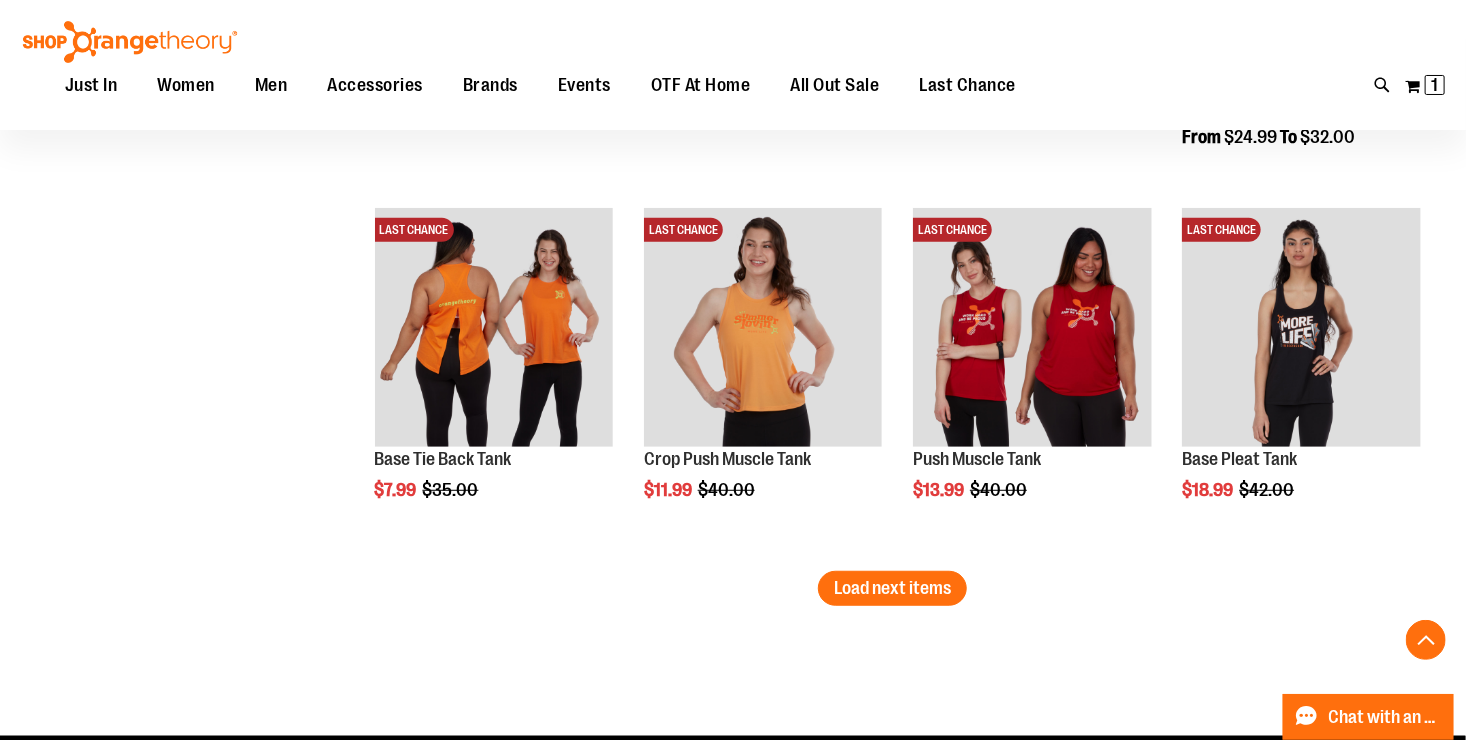 scroll, scrollTop: 7656, scrollLeft: 0, axis: vertical 